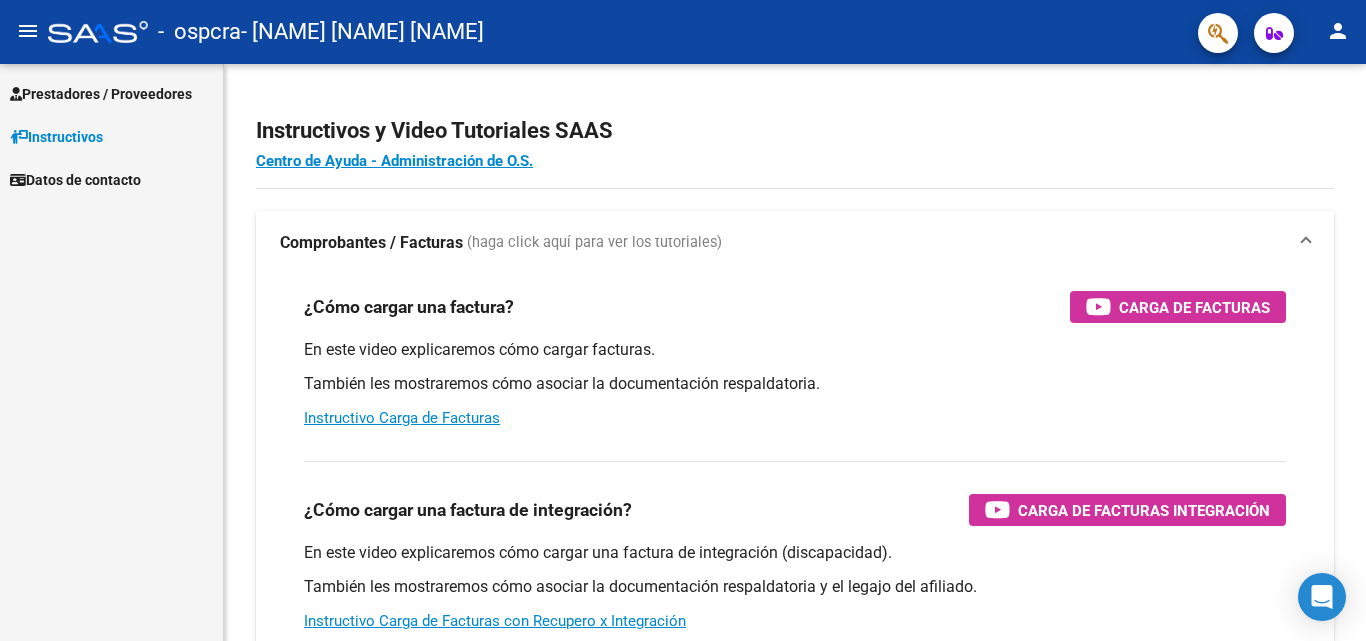 scroll, scrollTop: 0, scrollLeft: 0, axis: both 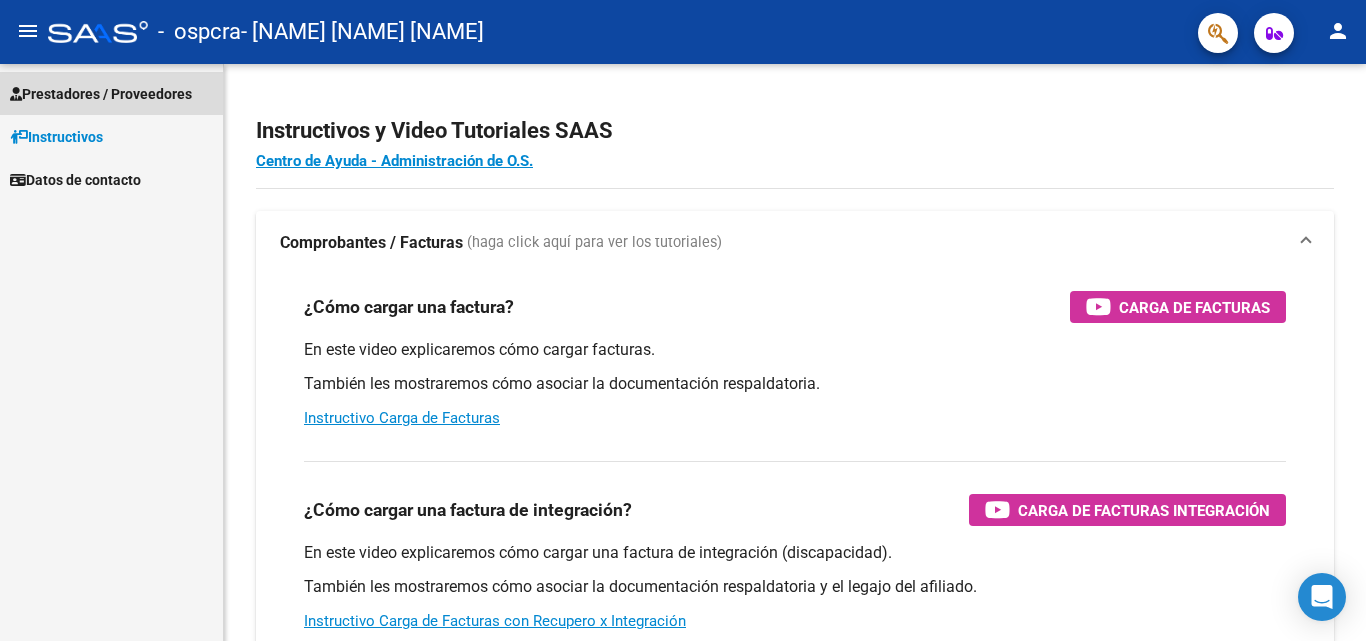 click on "Prestadores / Proveedores" at bounding box center (101, 94) 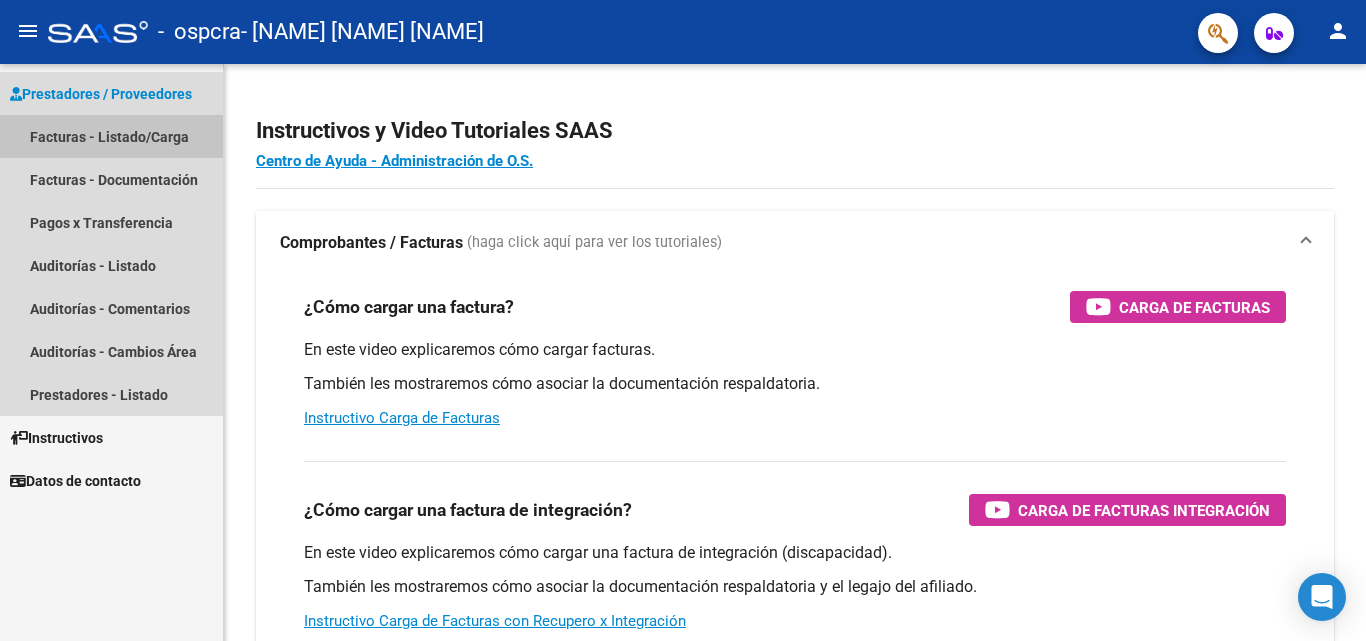 click on "Facturas - Listado/Carga" at bounding box center [111, 136] 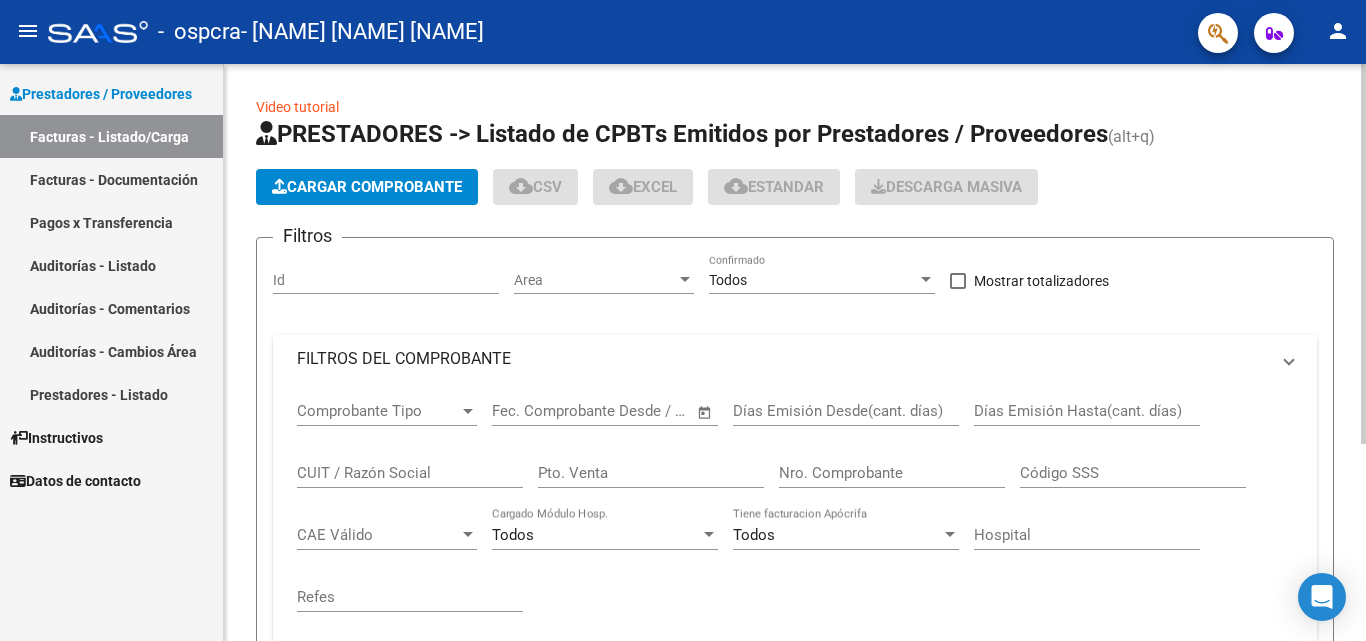 click on "Cargar Comprobante" 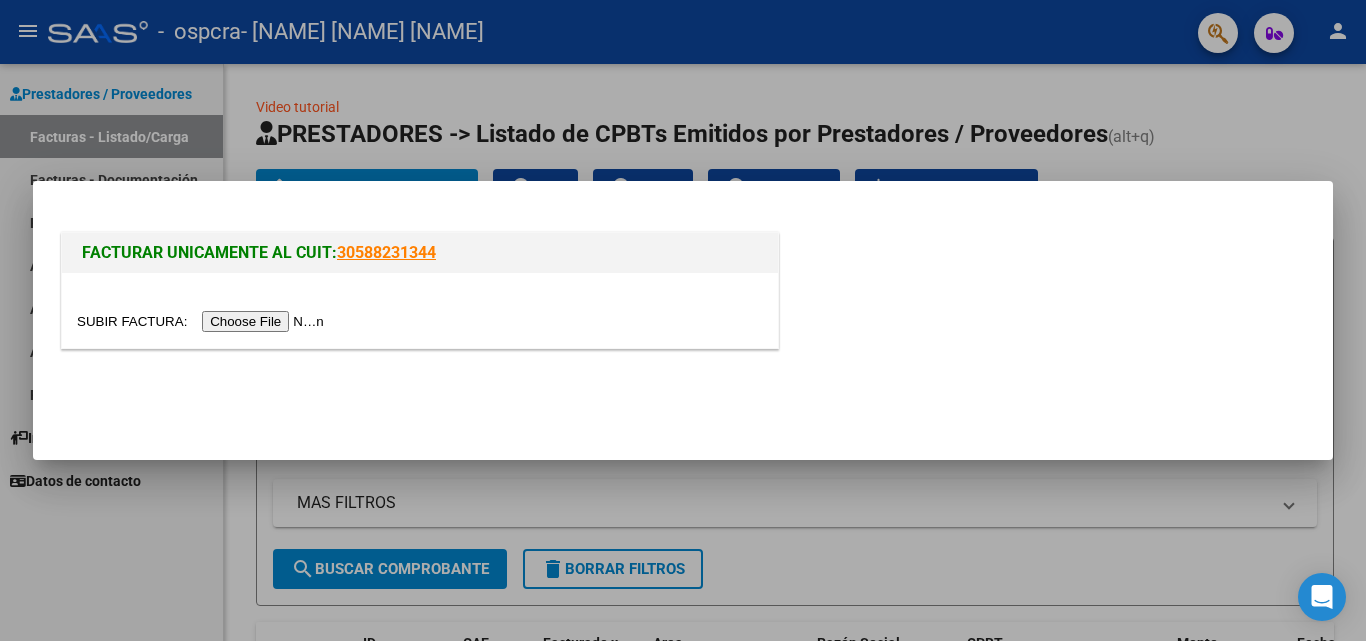 click at bounding box center [203, 321] 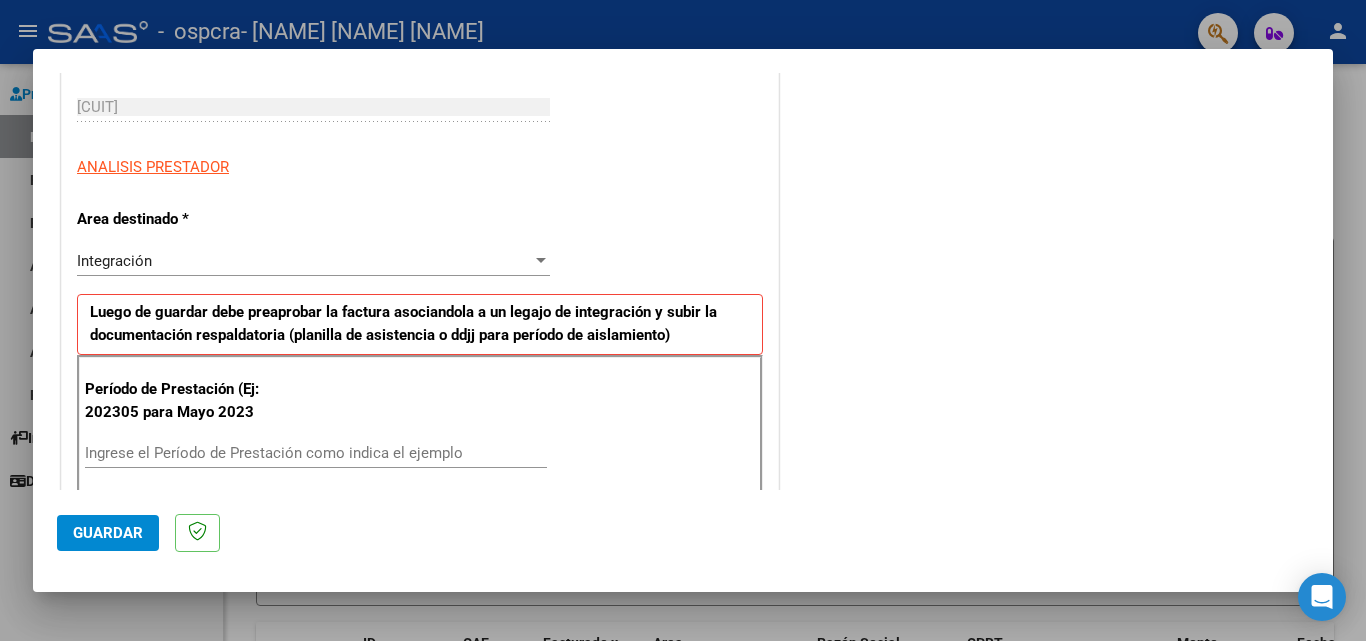 scroll, scrollTop: 300, scrollLeft: 0, axis: vertical 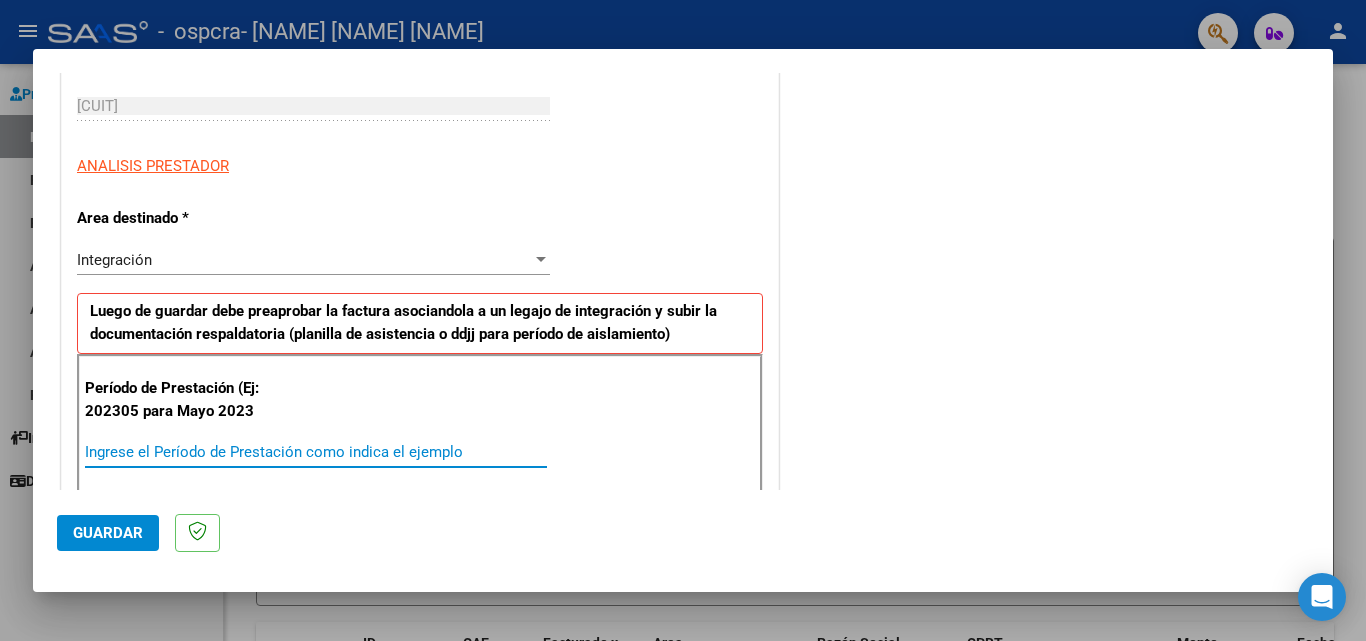 click on "Ingrese el Período de Prestación como indica el ejemplo" at bounding box center (316, 452) 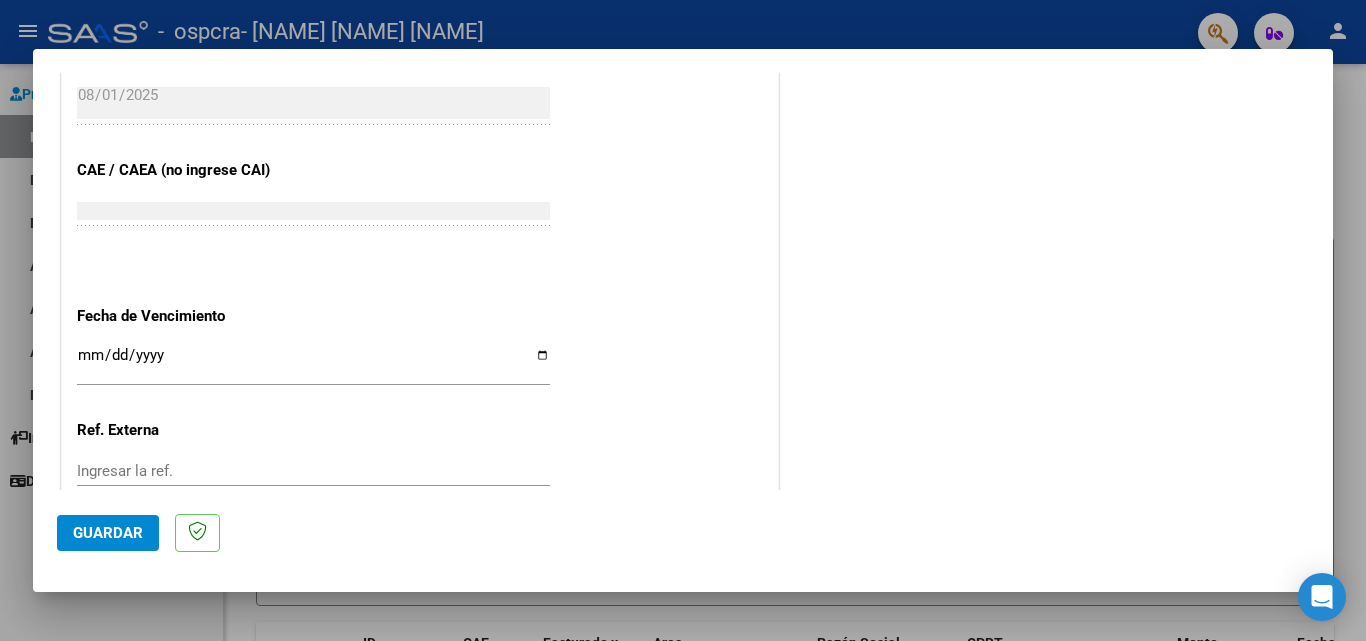scroll, scrollTop: 1200, scrollLeft: 0, axis: vertical 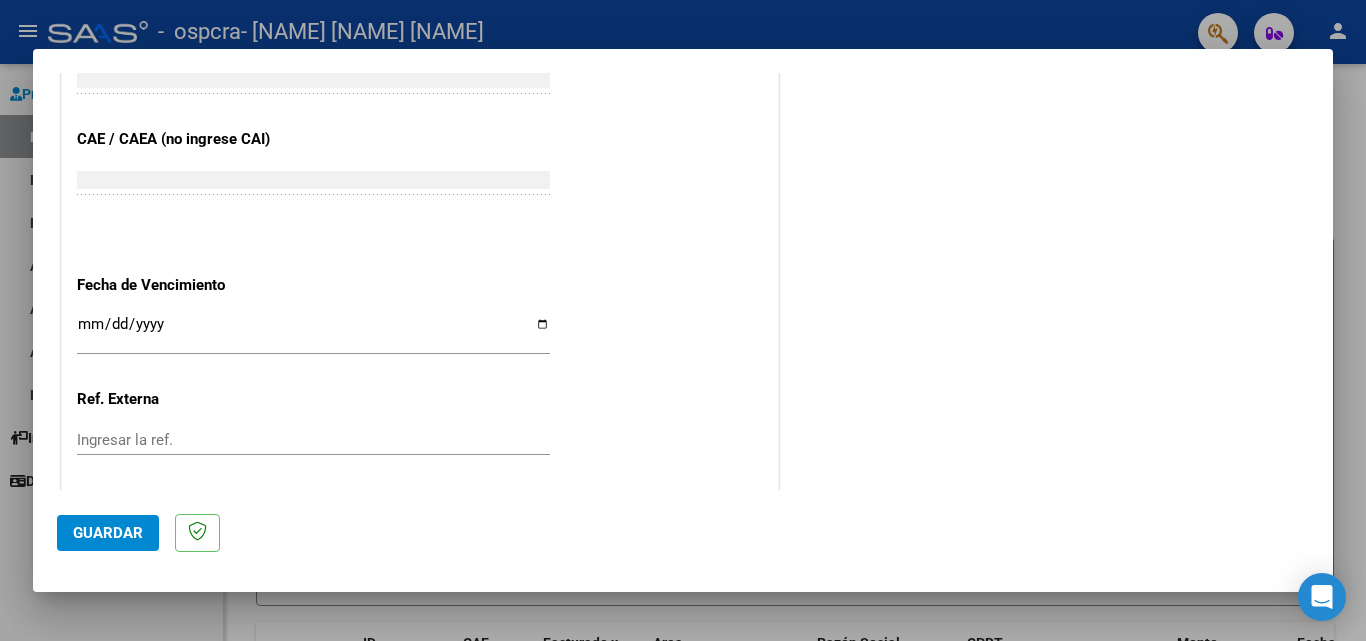type on "202507" 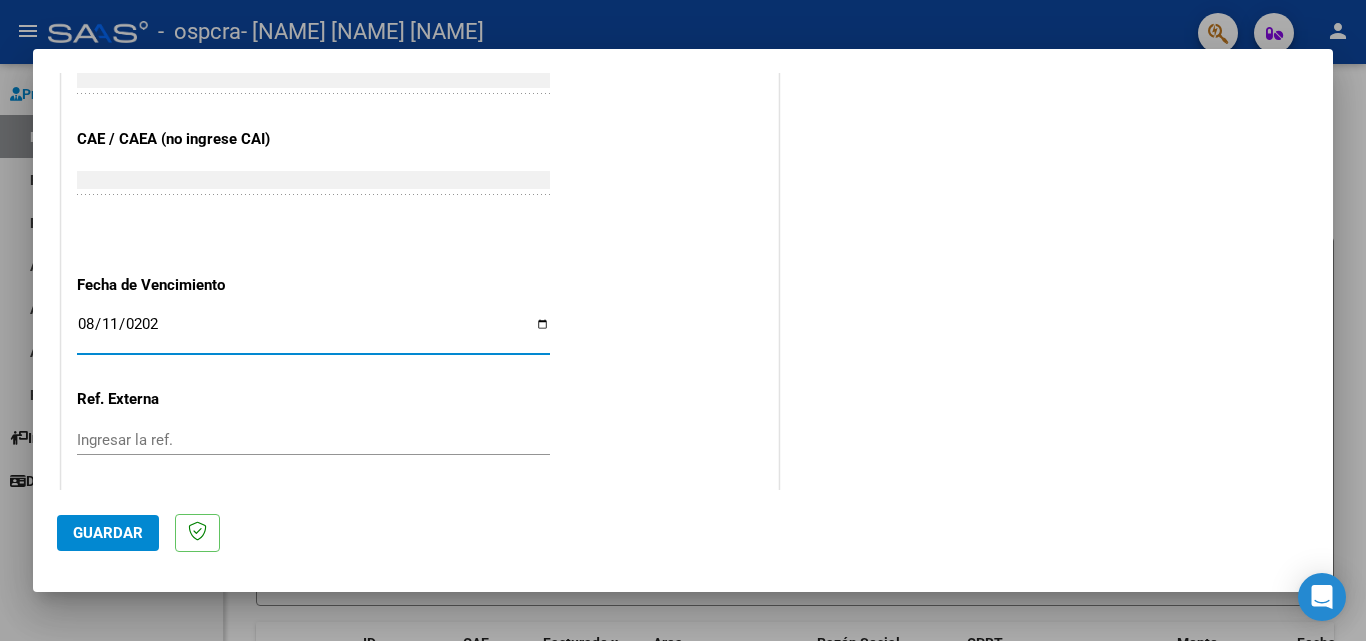 type on "2025-08-11" 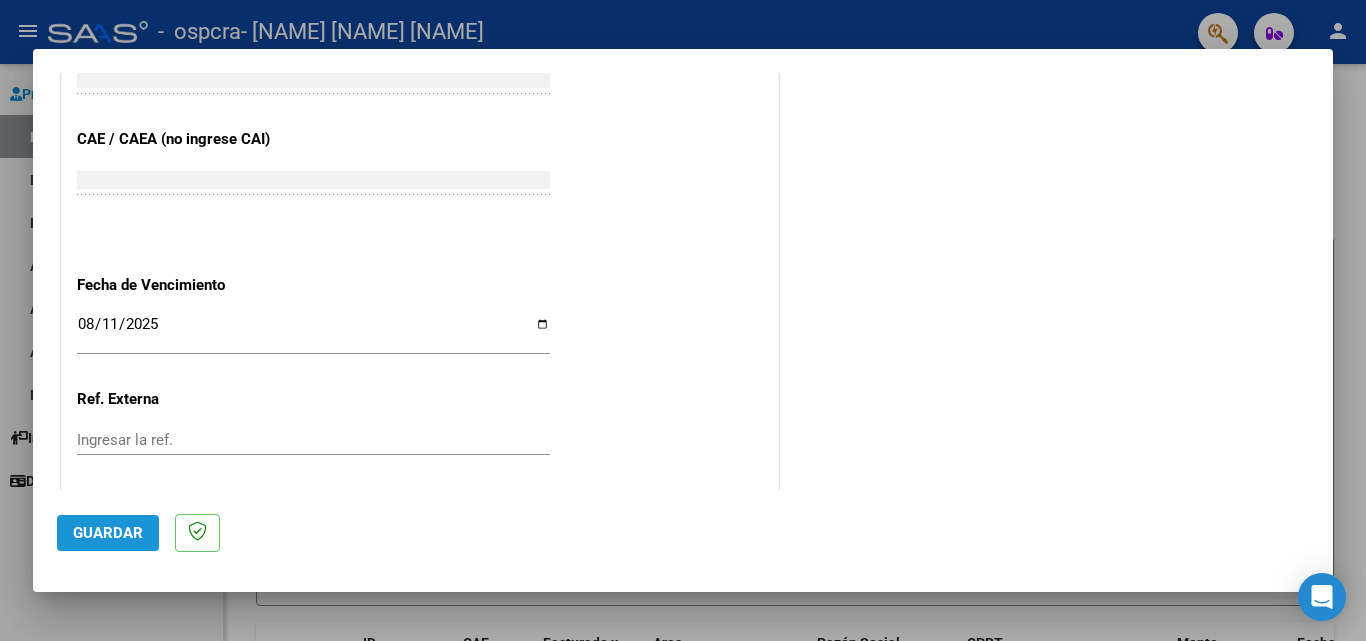 click on "Guardar" 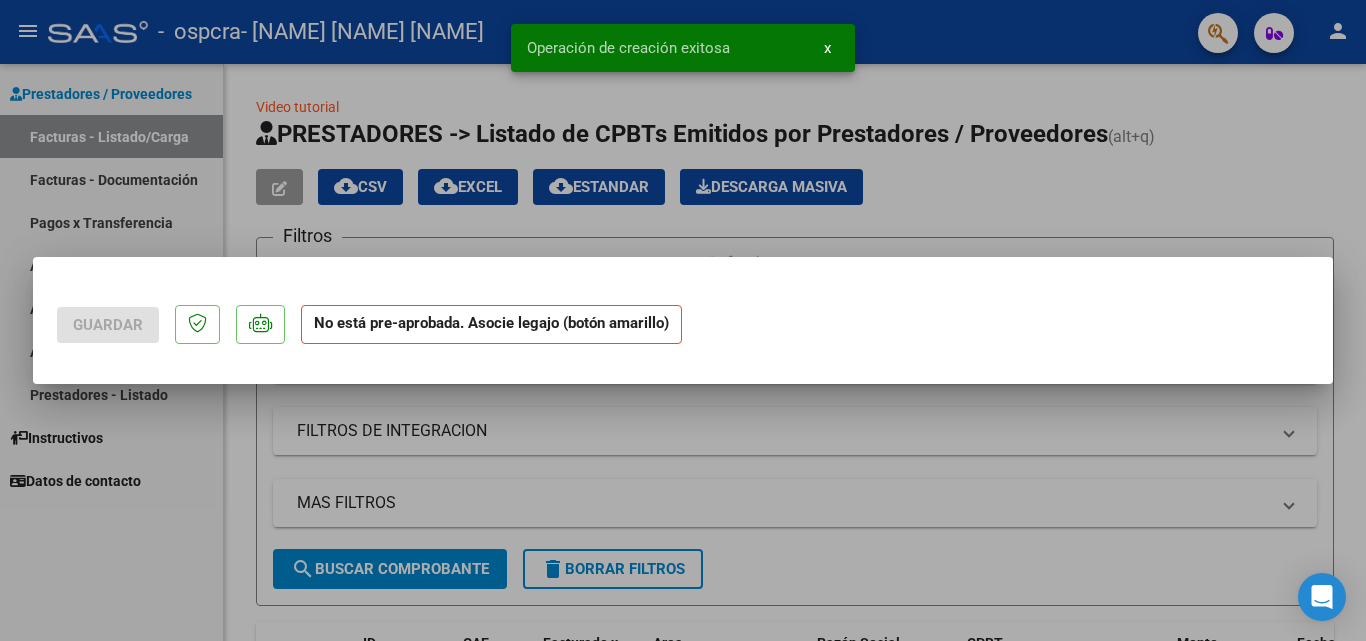 scroll, scrollTop: 0, scrollLeft: 0, axis: both 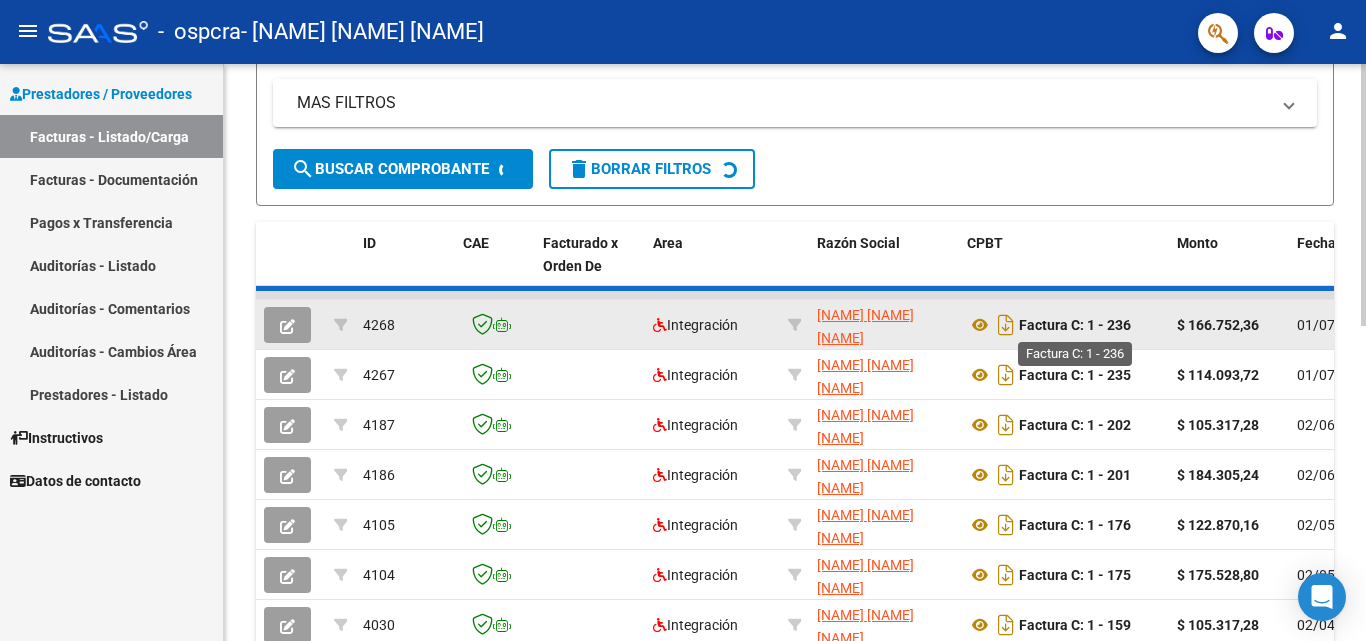 click on "Factura C: 1 - 236" 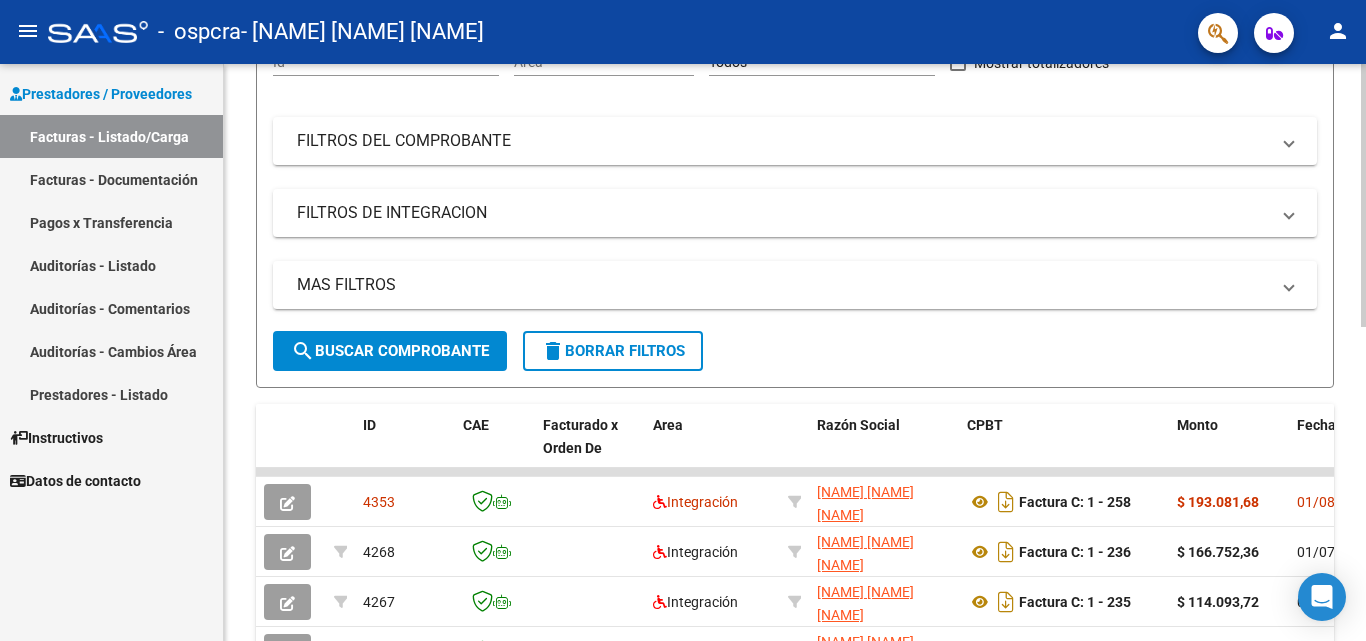 scroll, scrollTop: 300, scrollLeft: 0, axis: vertical 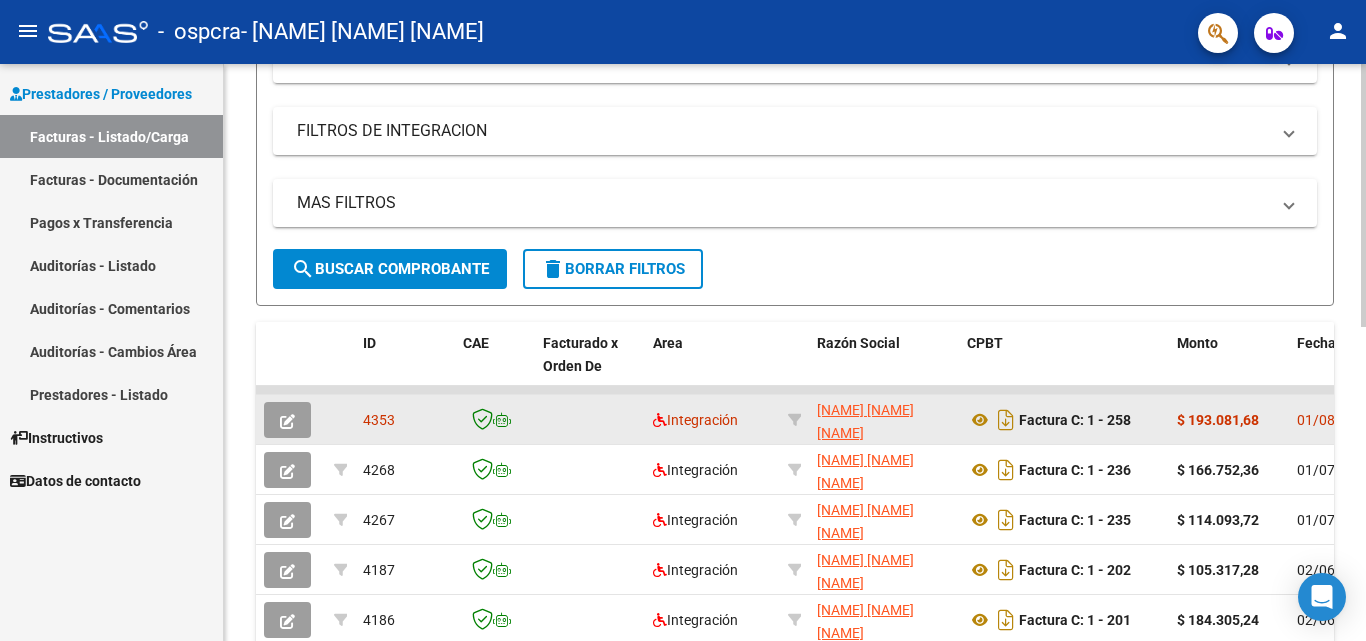 click on "$ 193.081,68" 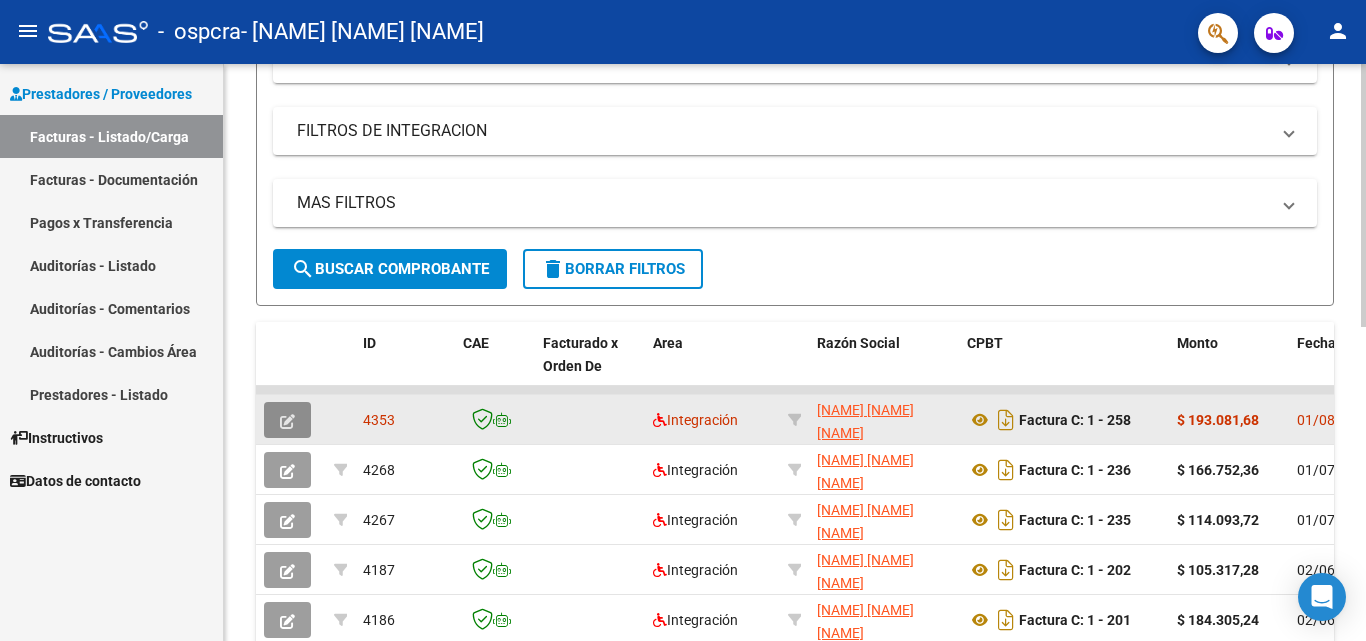 click 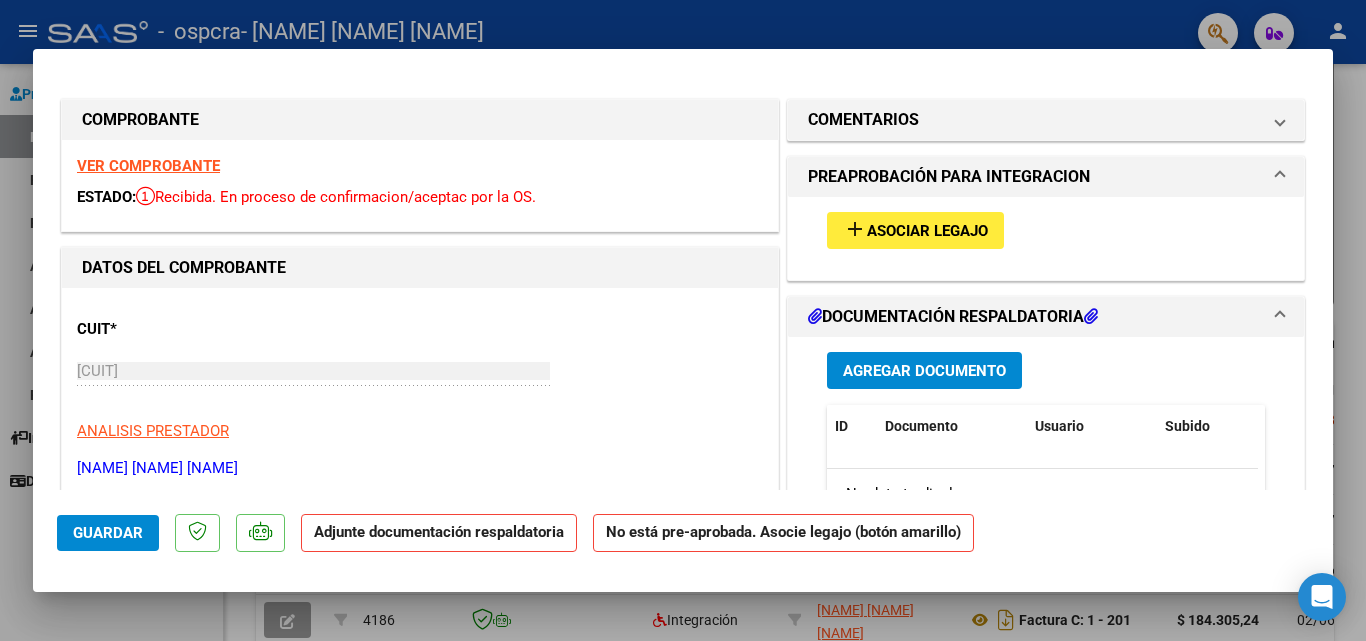 click on "add Asociar Legajo" at bounding box center [915, 230] 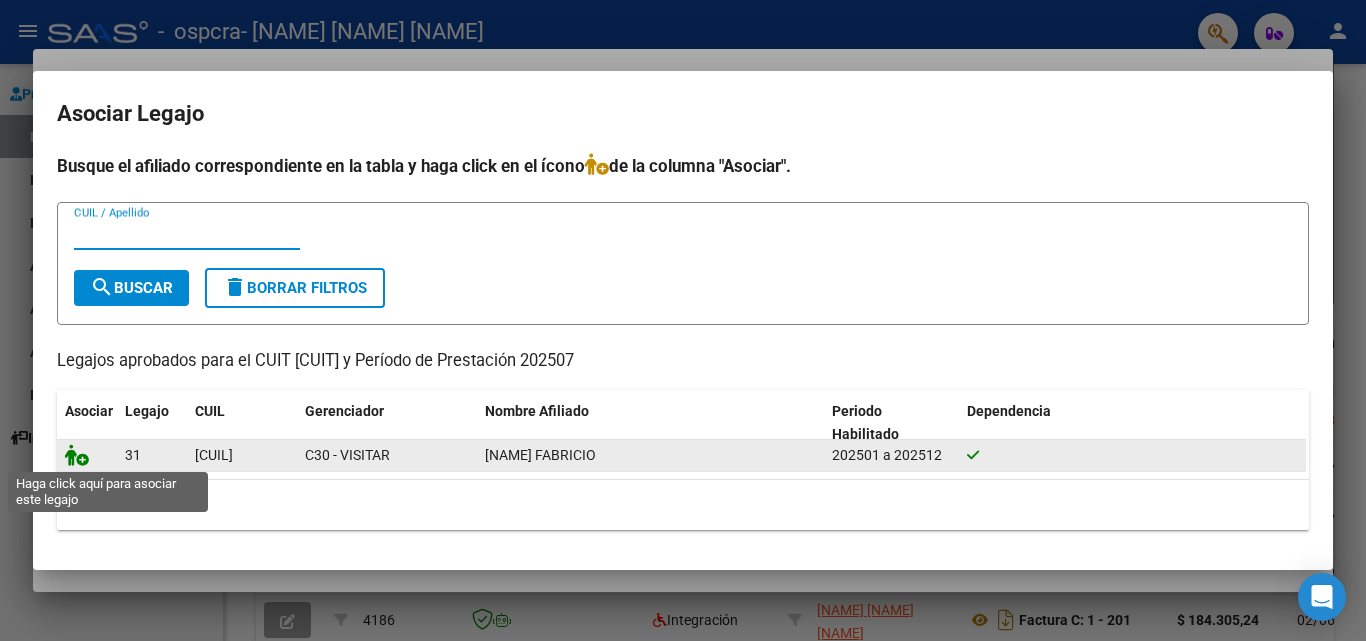 click 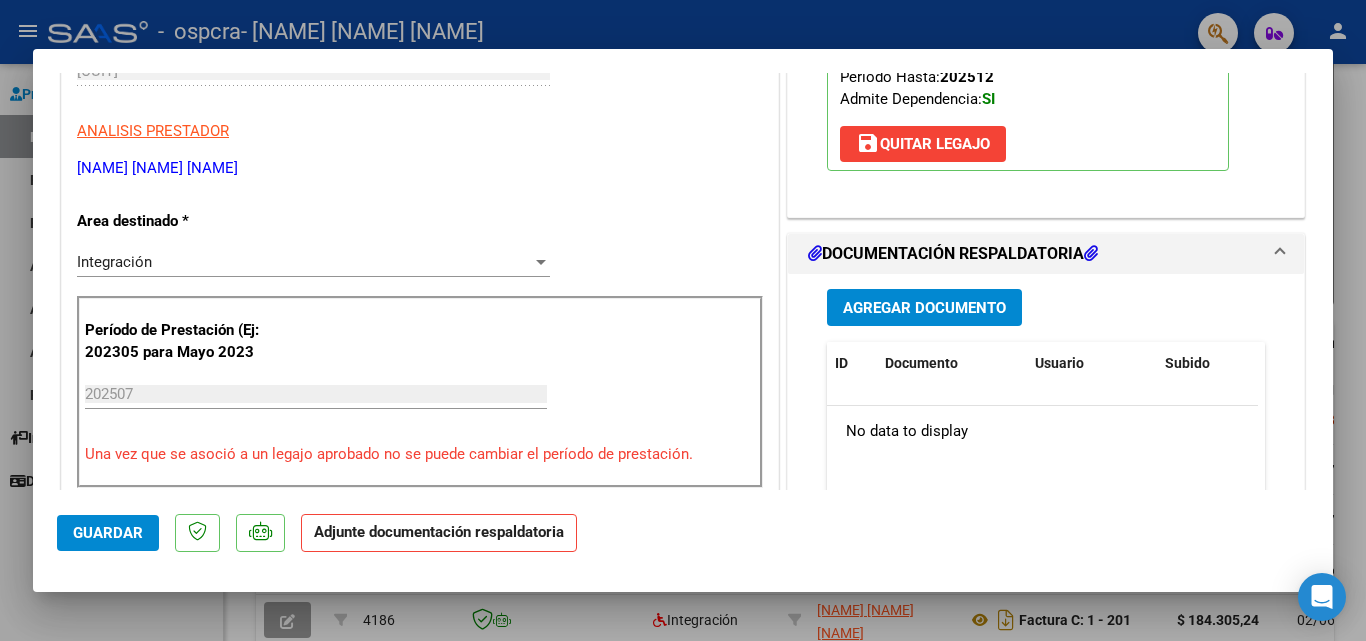 scroll, scrollTop: 0, scrollLeft: 0, axis: both 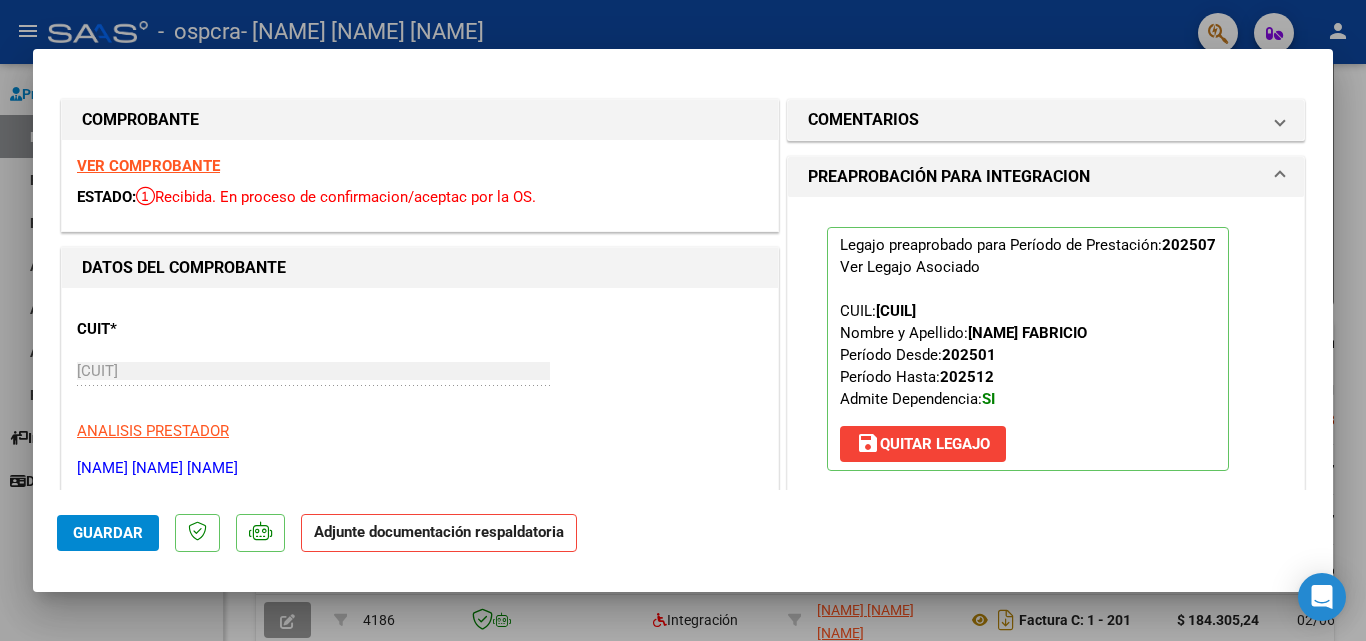 click on "PREAPROBACIÓN PARA INTEGRACION" at bounding box center [949, 177] 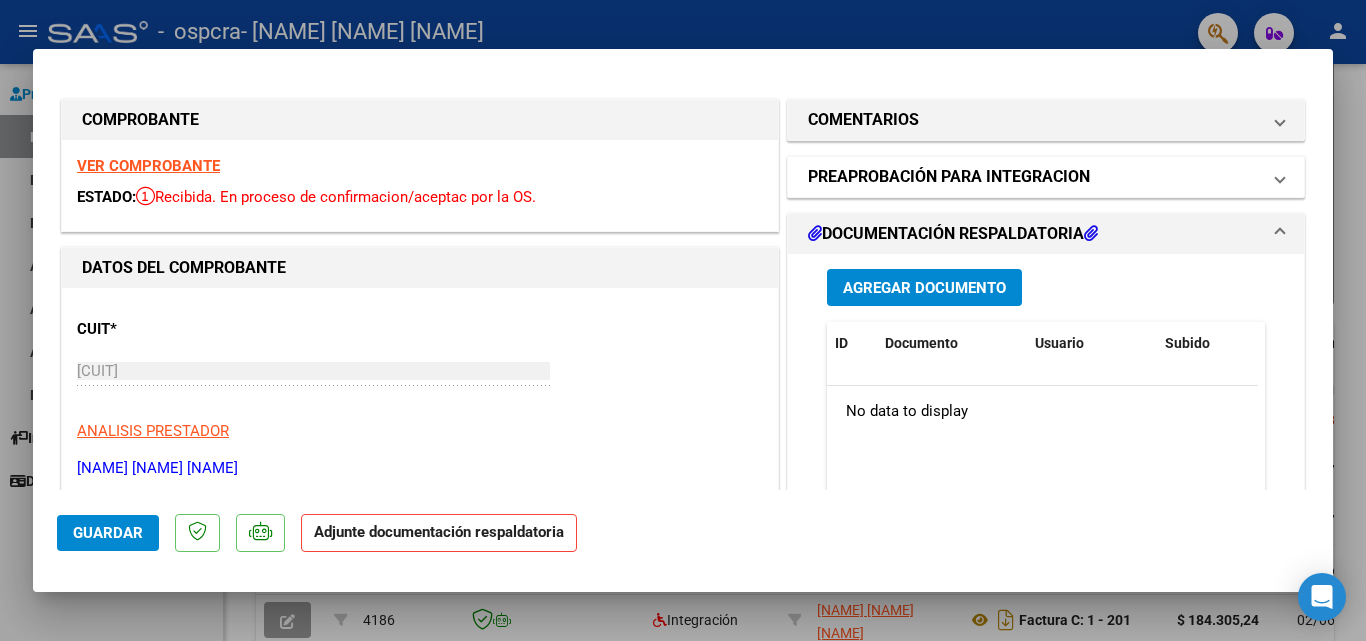 click on "PREAPROBACIÓN PARA INTEGRACION" at bounding box center (949, 177) 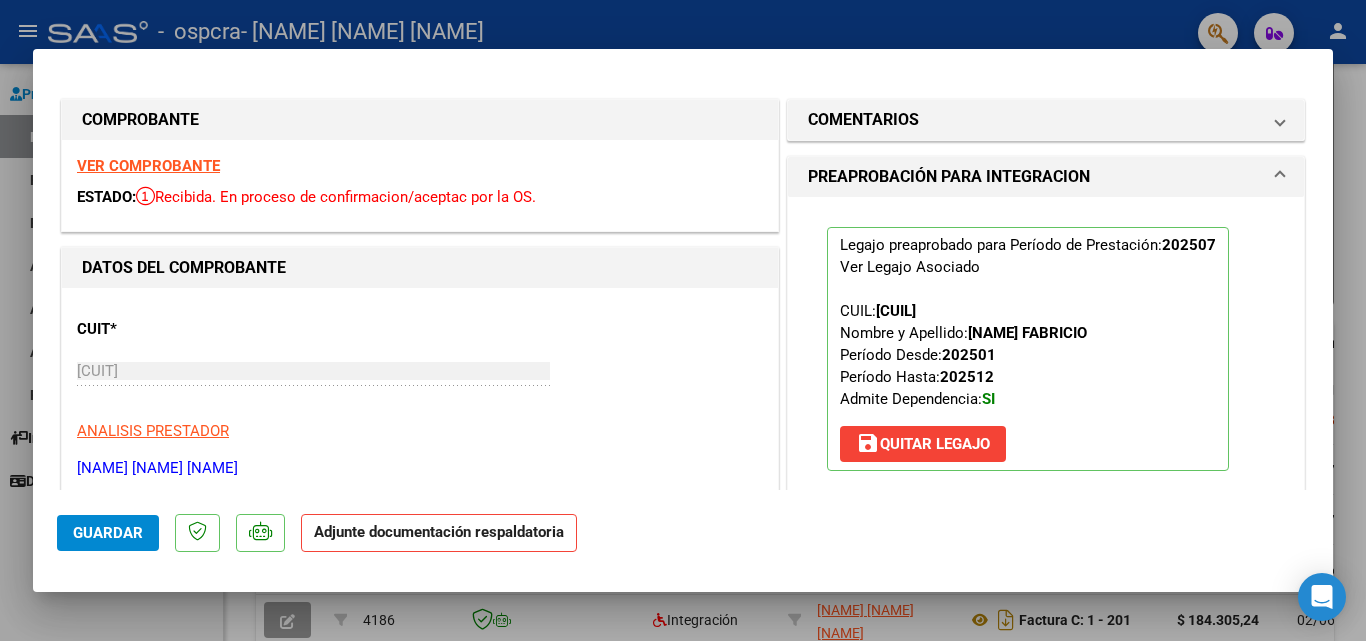 click on "Guardar Adjunte documentación respaldatoria" 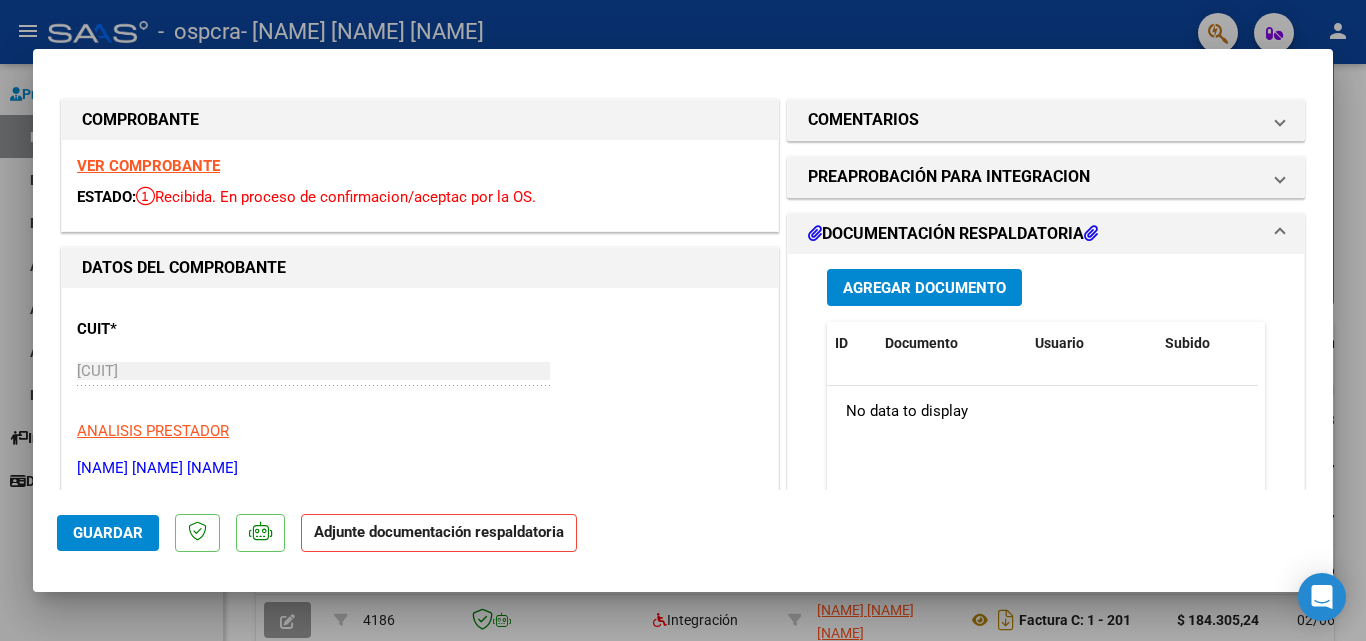 click on "Agregar Documento" at bounding box center [924, 287] 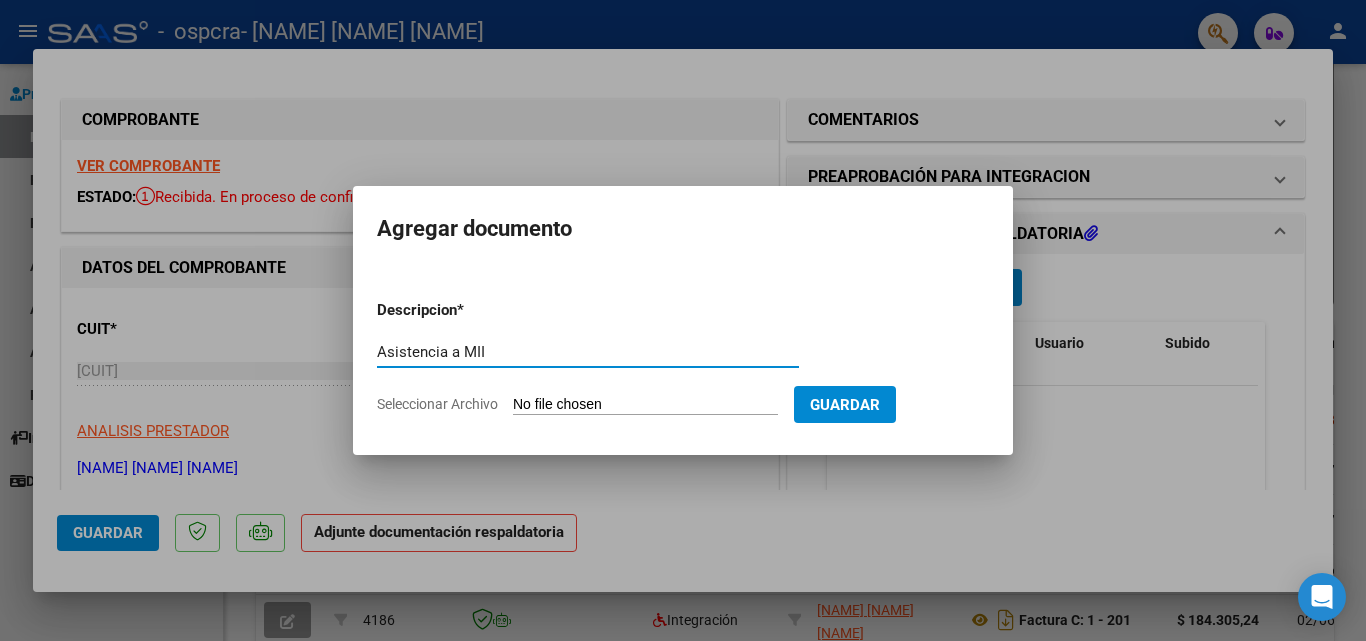 type on "Asistencia a MII" 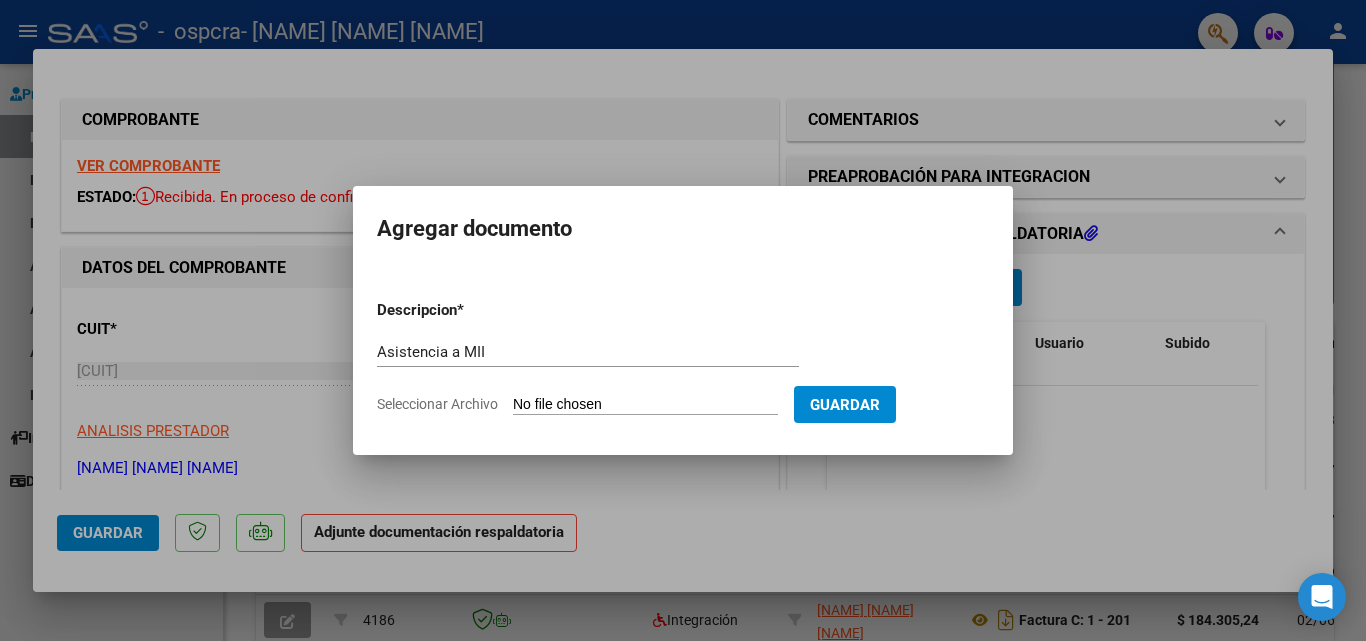 click on "Seleccionar Archivo" at bounding box center [645, 405] 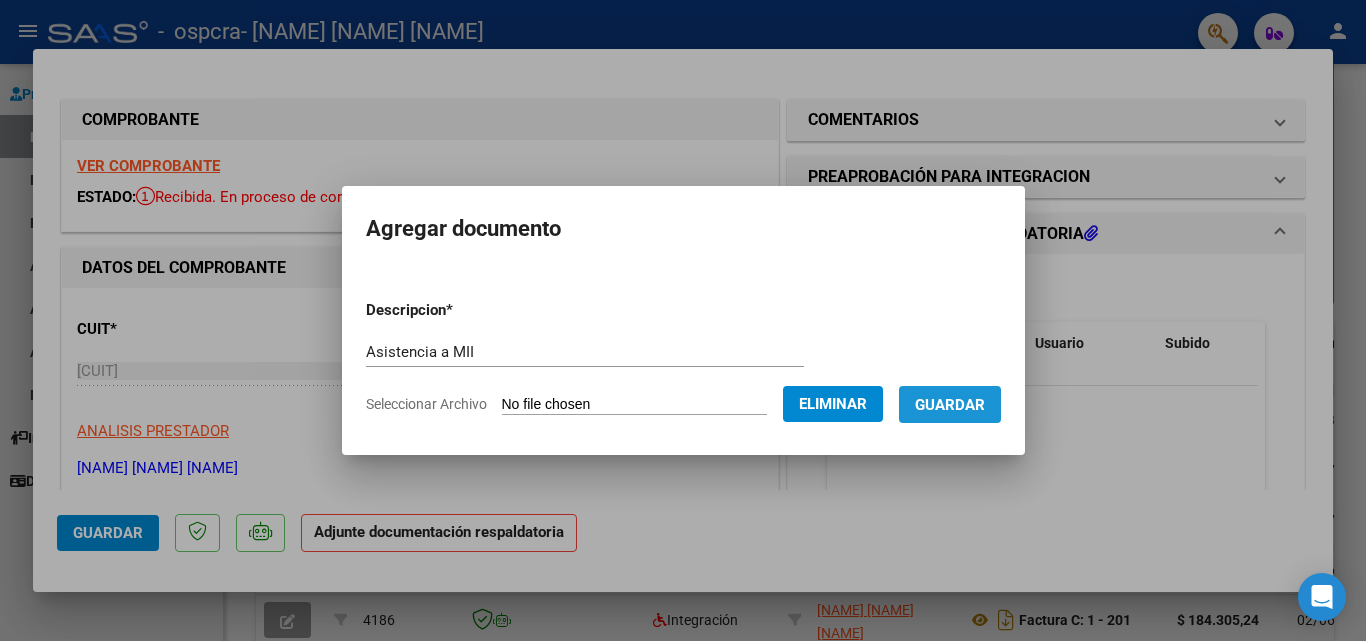 click on "Guardar" at bounding box center [950, 405] 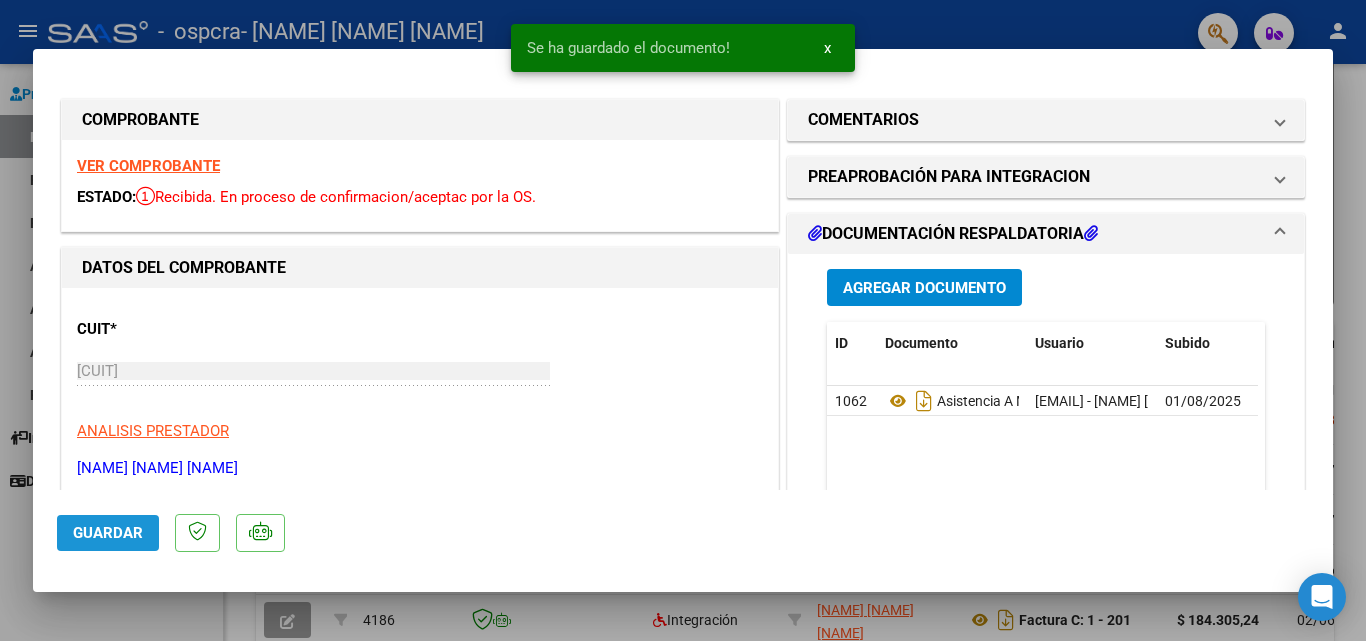 click on "Guardar" 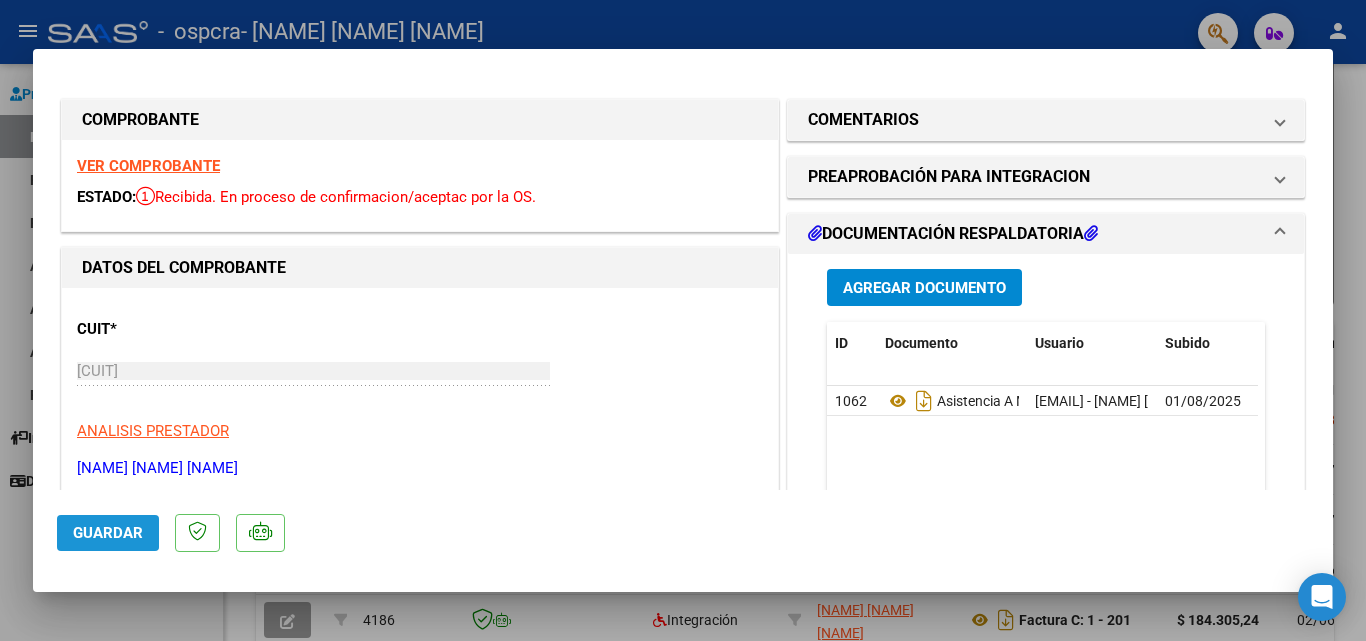 click on "Guardar" 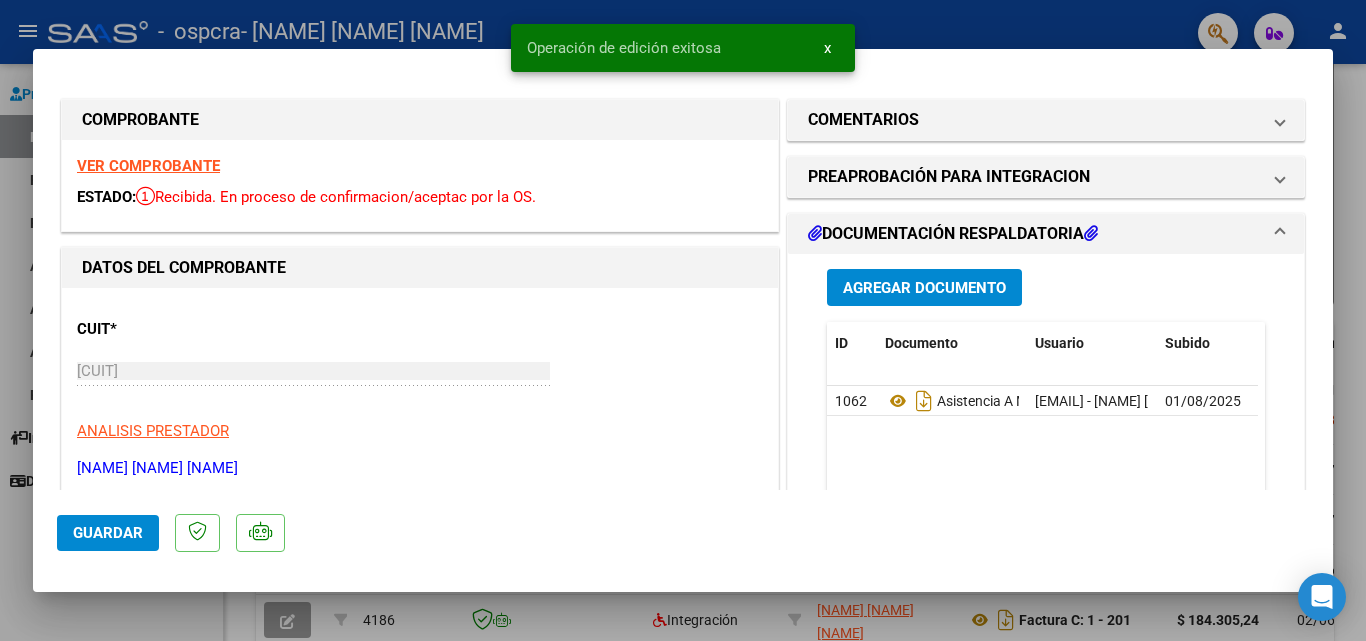 click at bounding box center (683, 320) 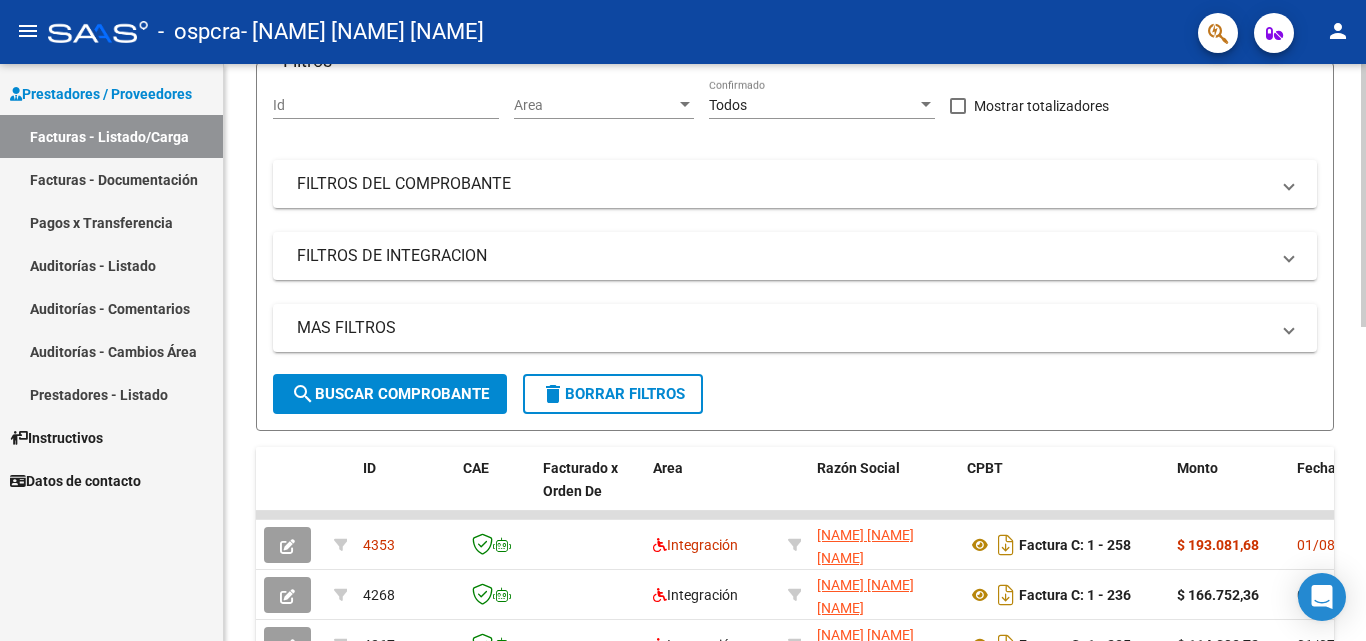 scroll, scrollTop: 100, scrollLeft: 0, axis: vertical 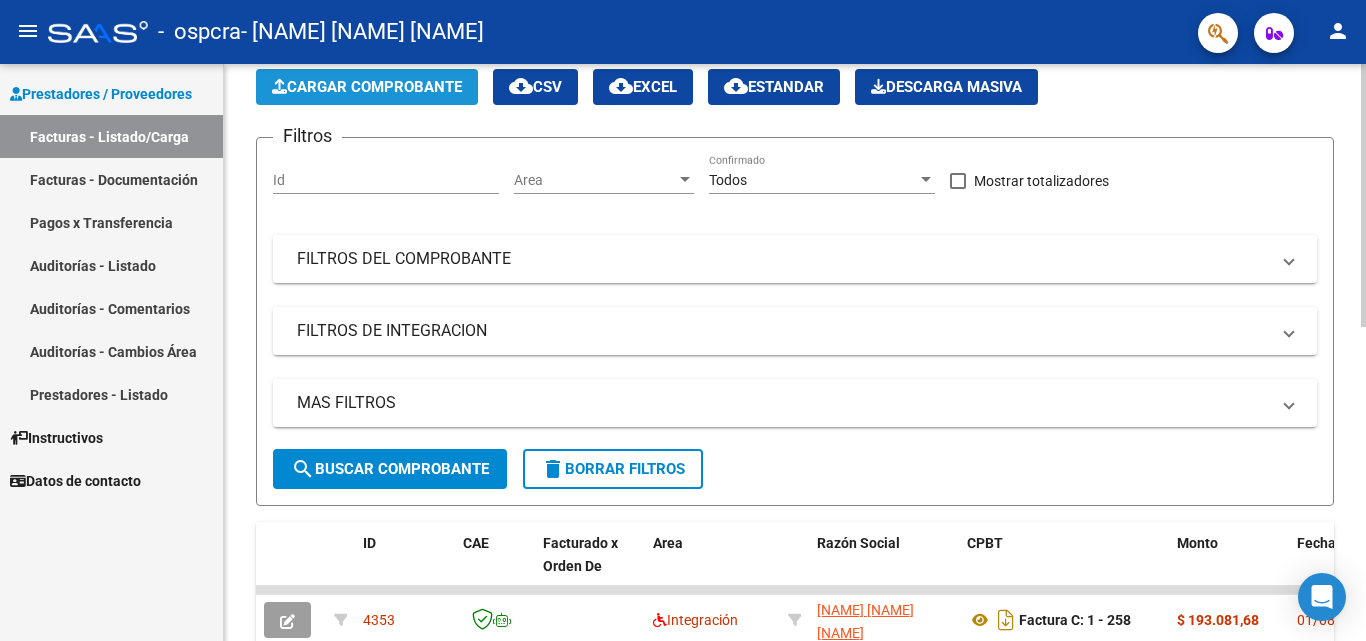 click on "Cargar Comprobante" 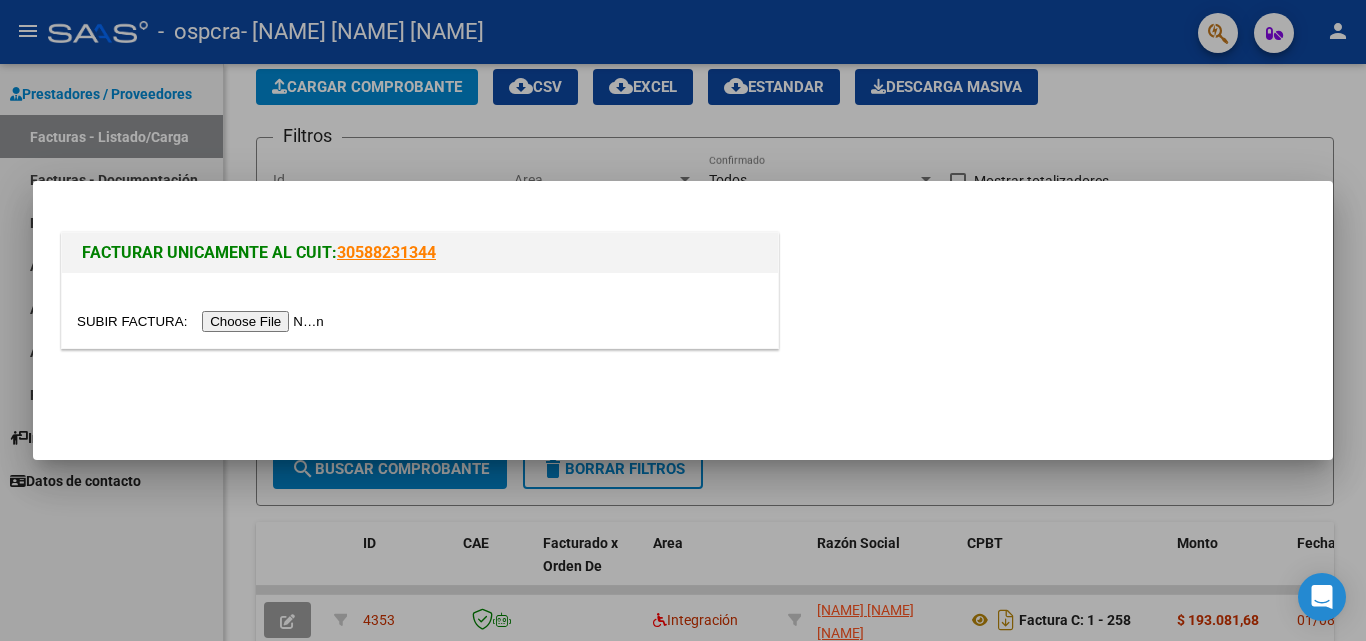 click at bounding box center (203, 321) 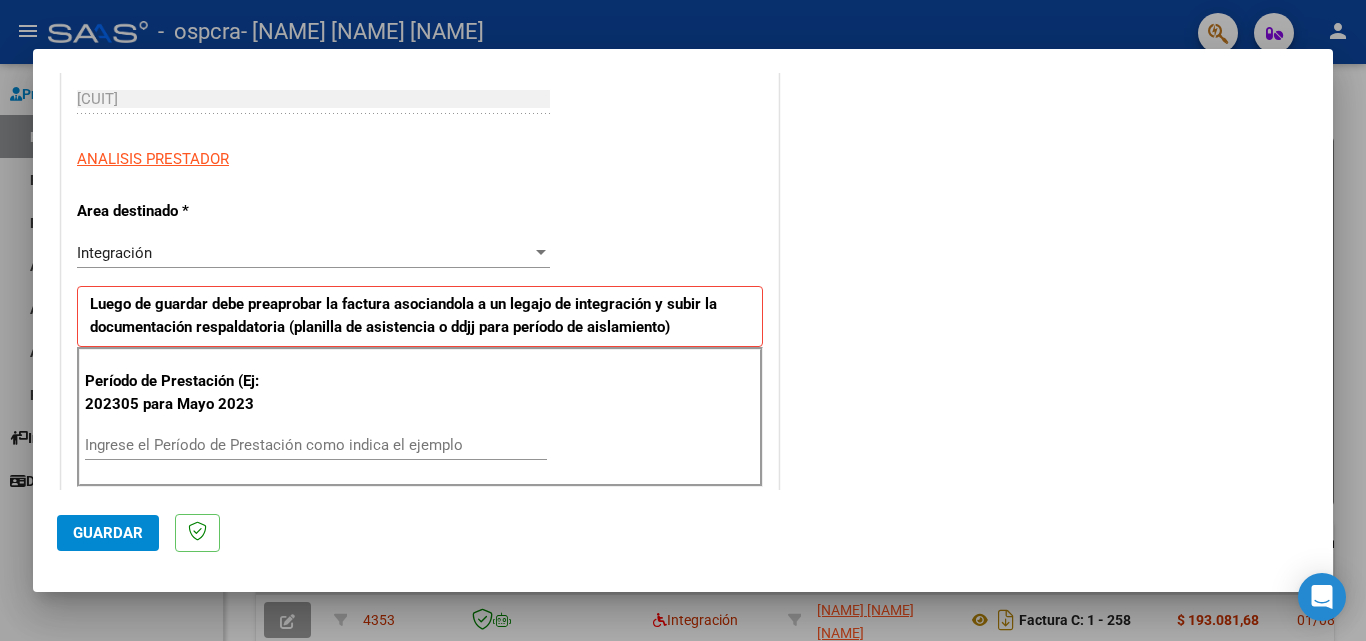 scroll, scrollTop: 400, scrollLeft: 0, axis: vertical 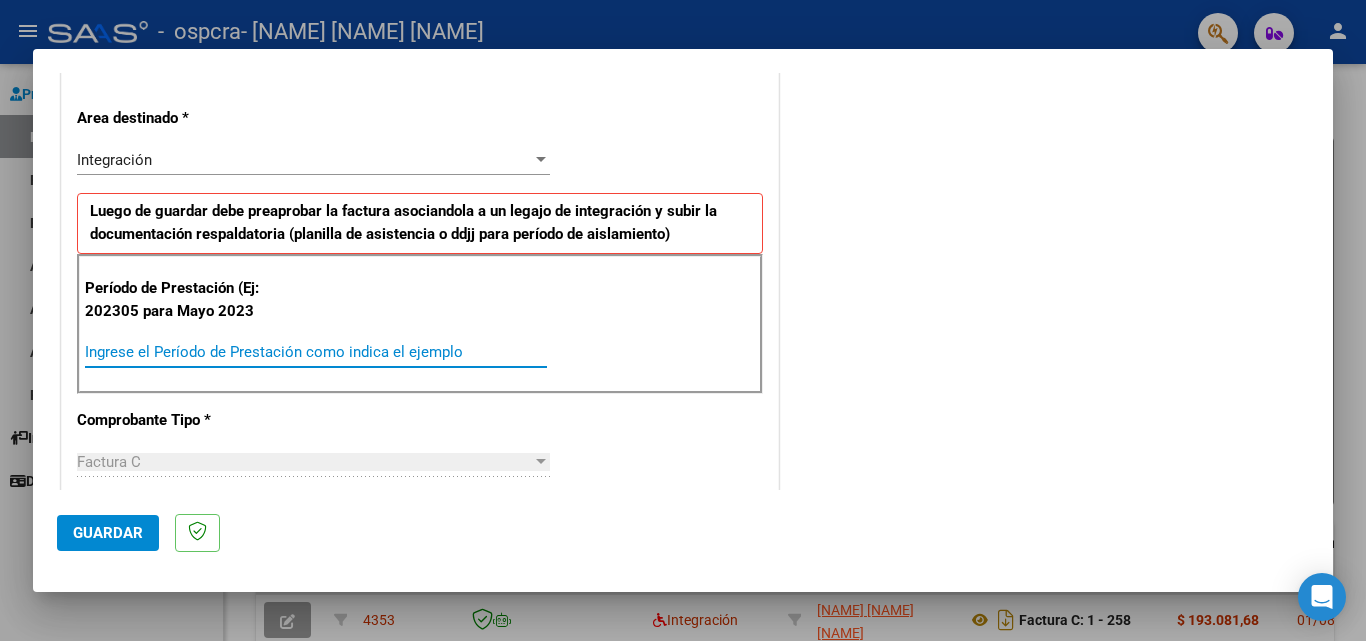 click on "Ingrese el Período de Prestación como indica el ejemplo" at bounding box center [316, 352] 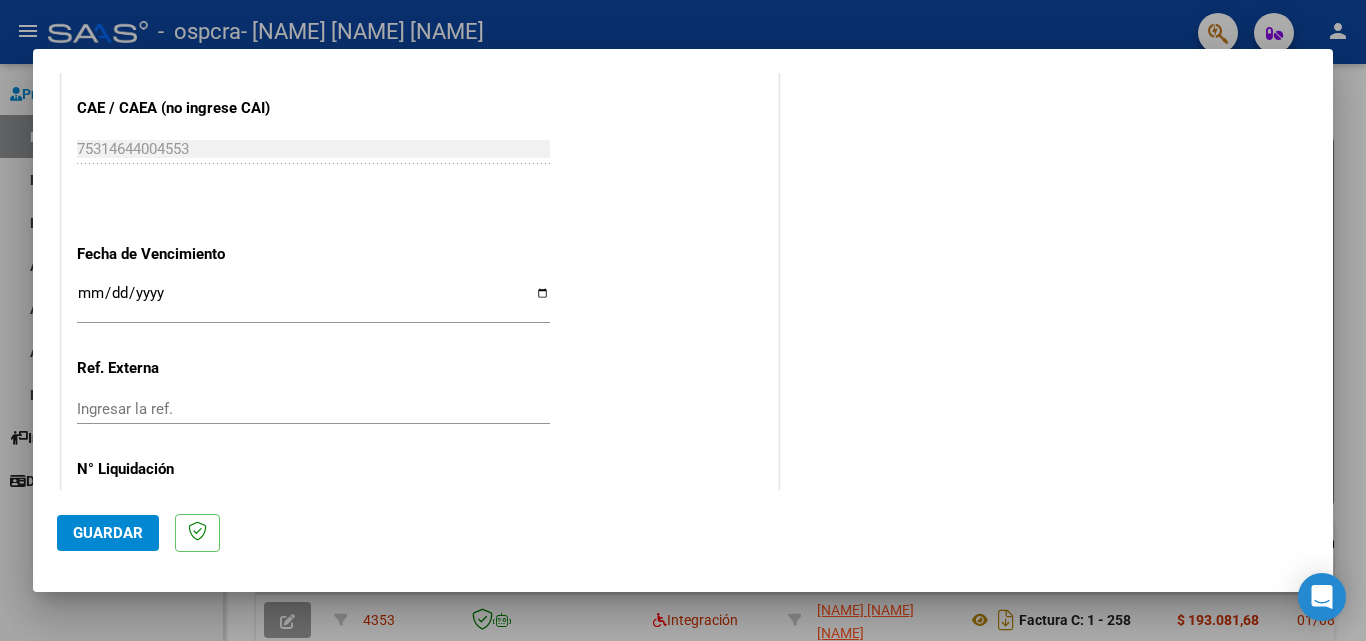 scroll, scrollTop: 1300, scrollLeft: 0, axis: vertical 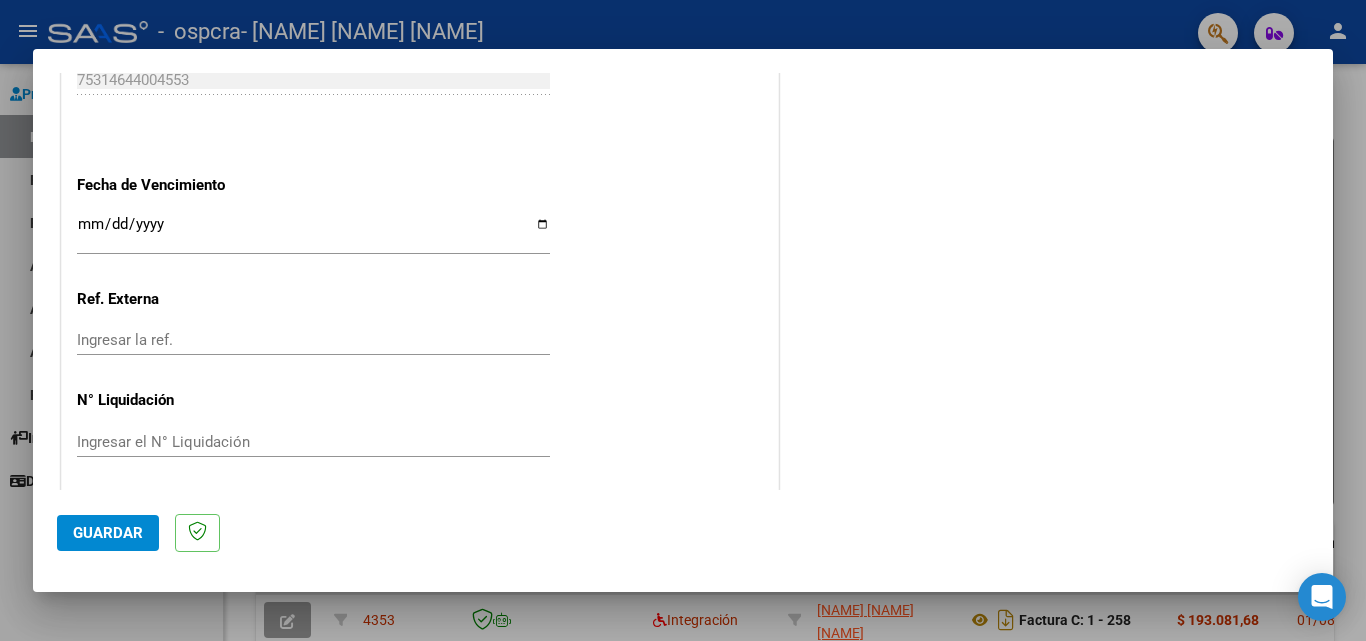 type on "202507" 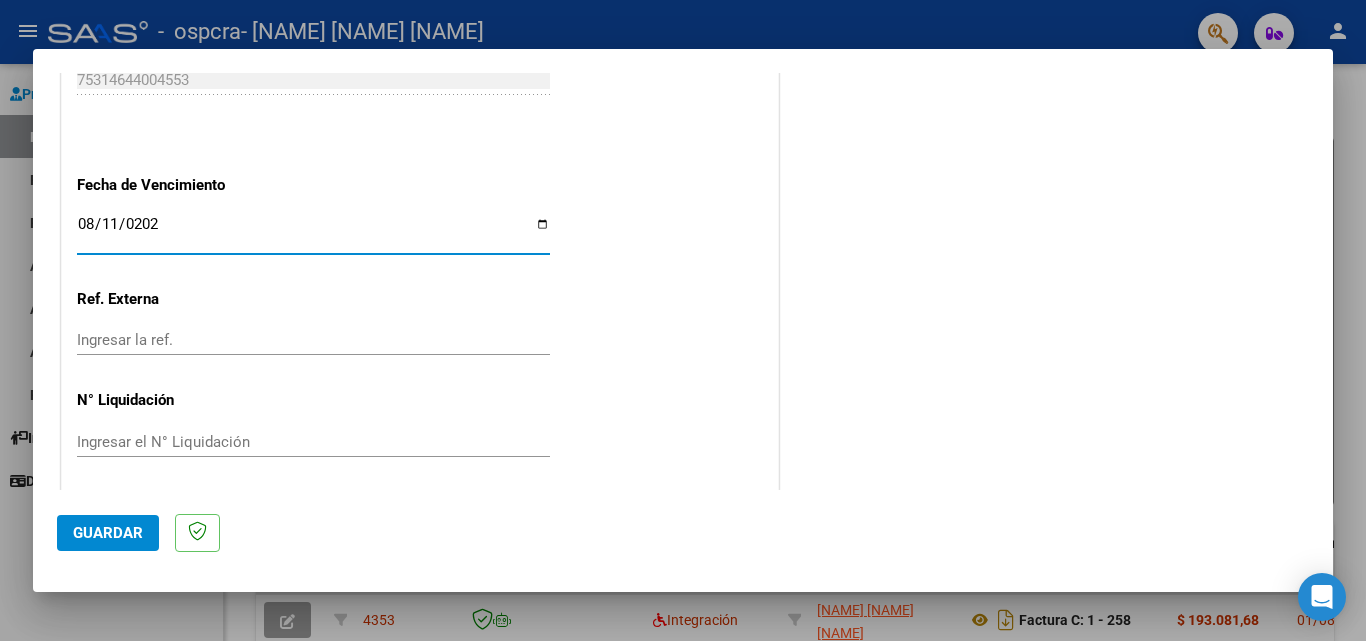 type on "2025-08-11" 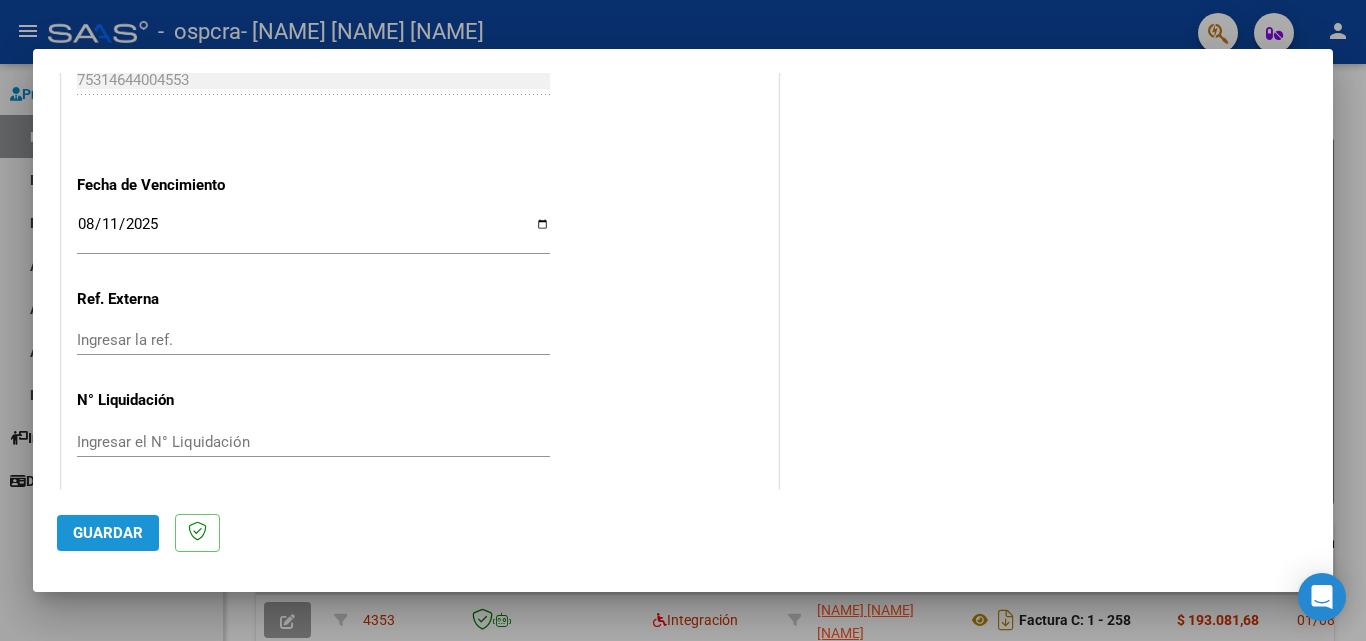 click on "Guardar" 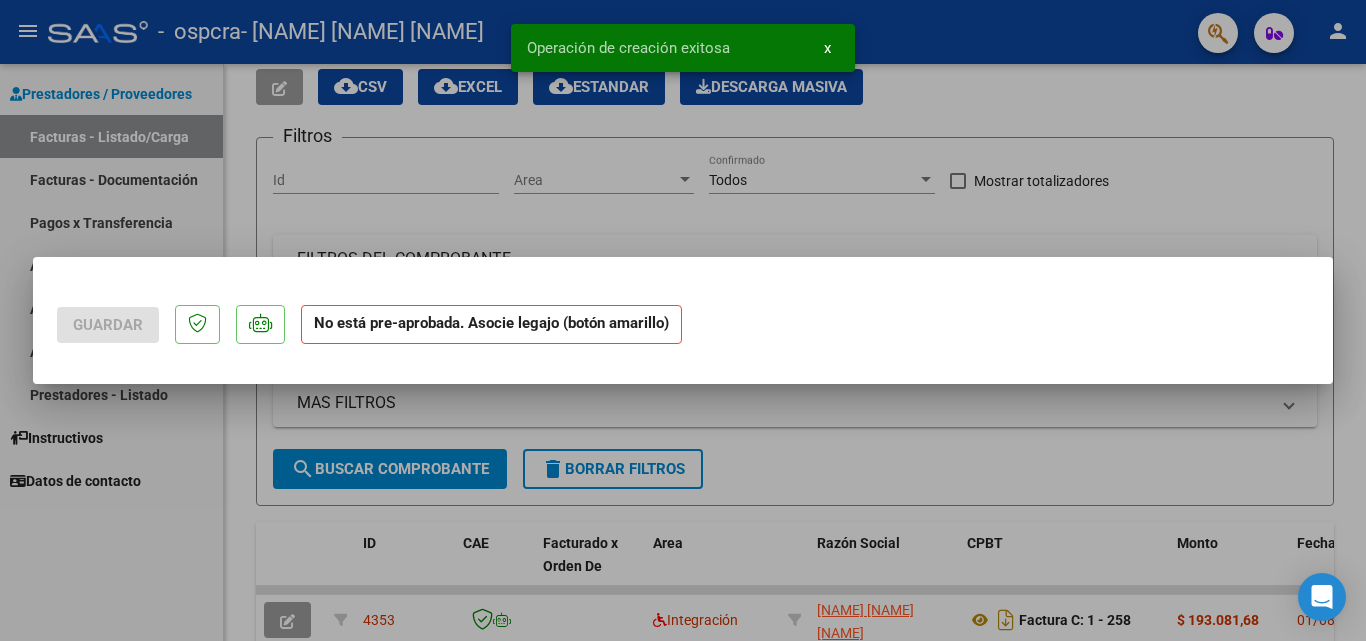 scroll, scrollTop: 0, scrollLeft: 0, axis: both 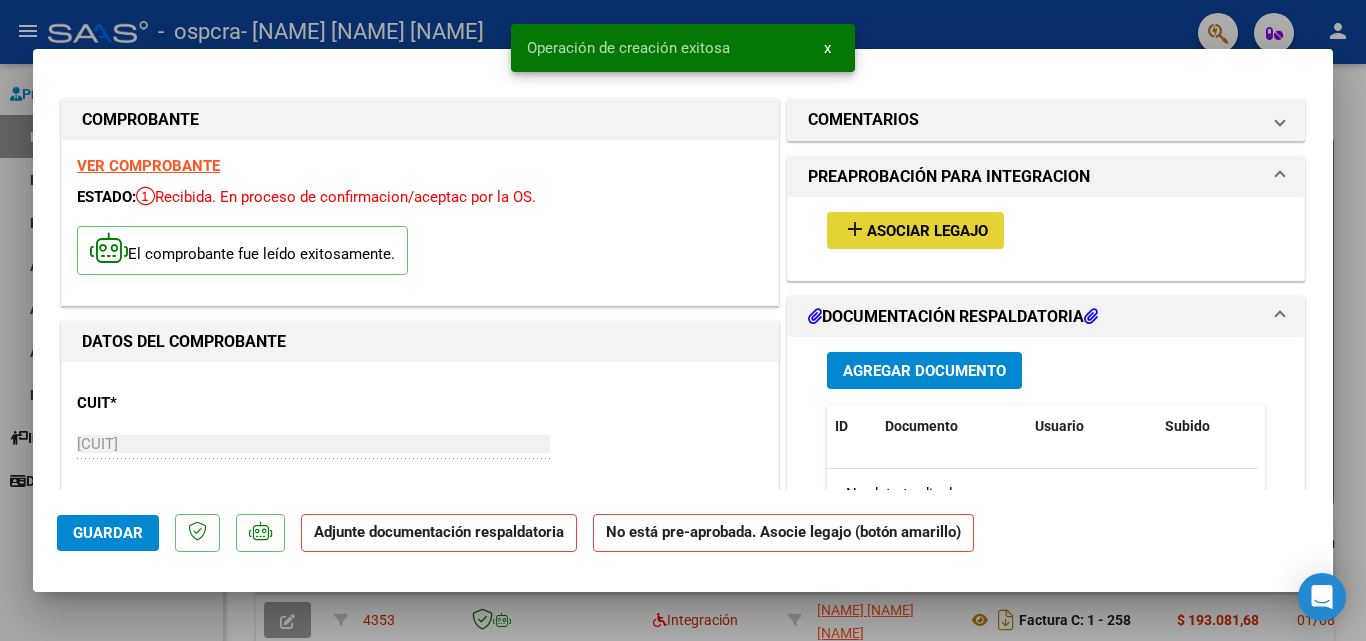 click on "Asociar Legajo" at bounding box center (927, 231) 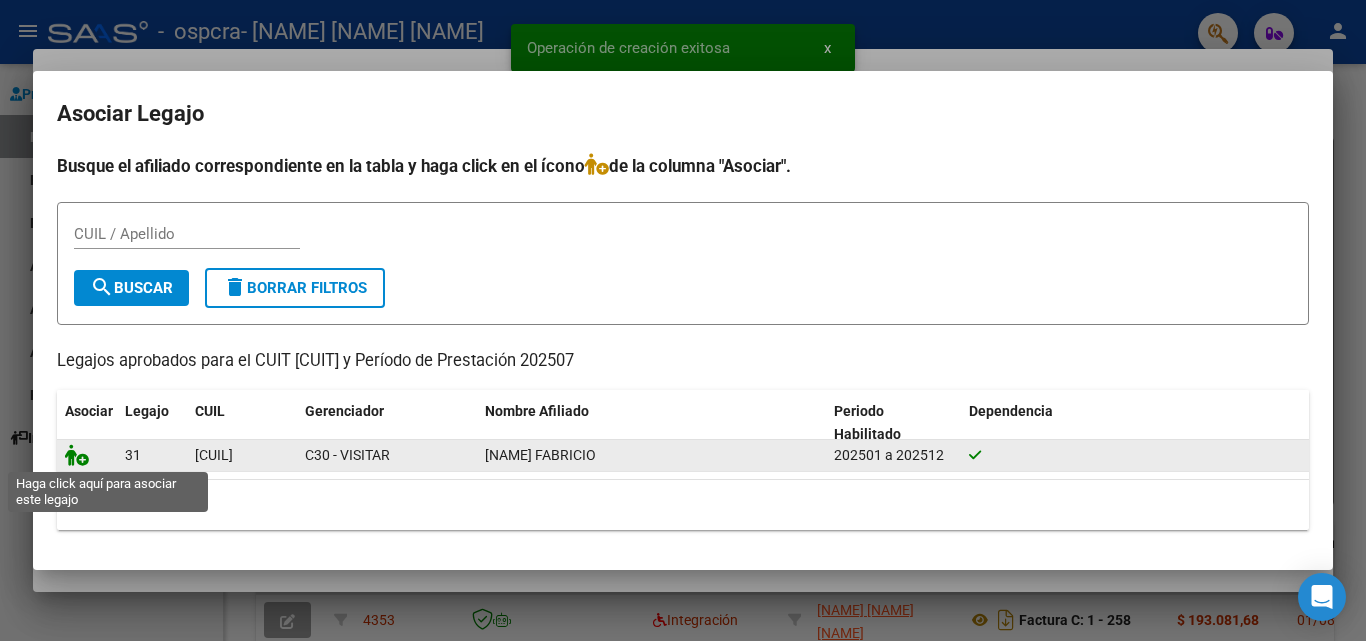 click 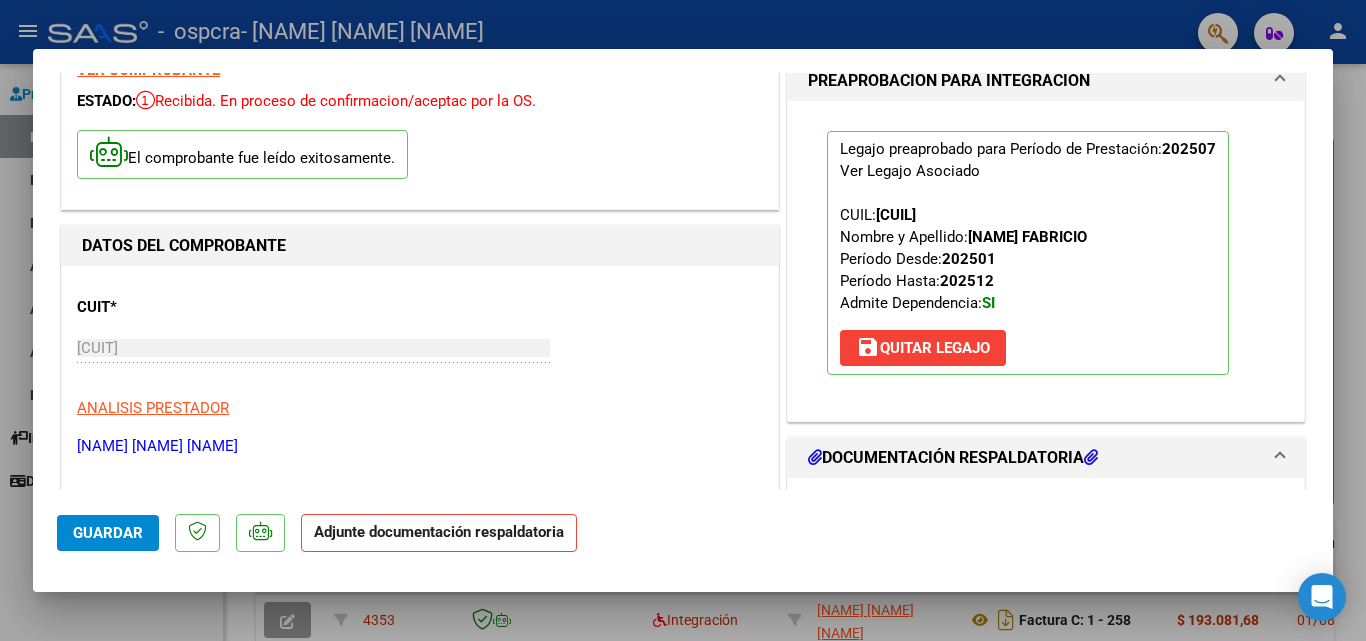 scroll, scrollTop: 200, scrollLeft: 0, axis: vertical 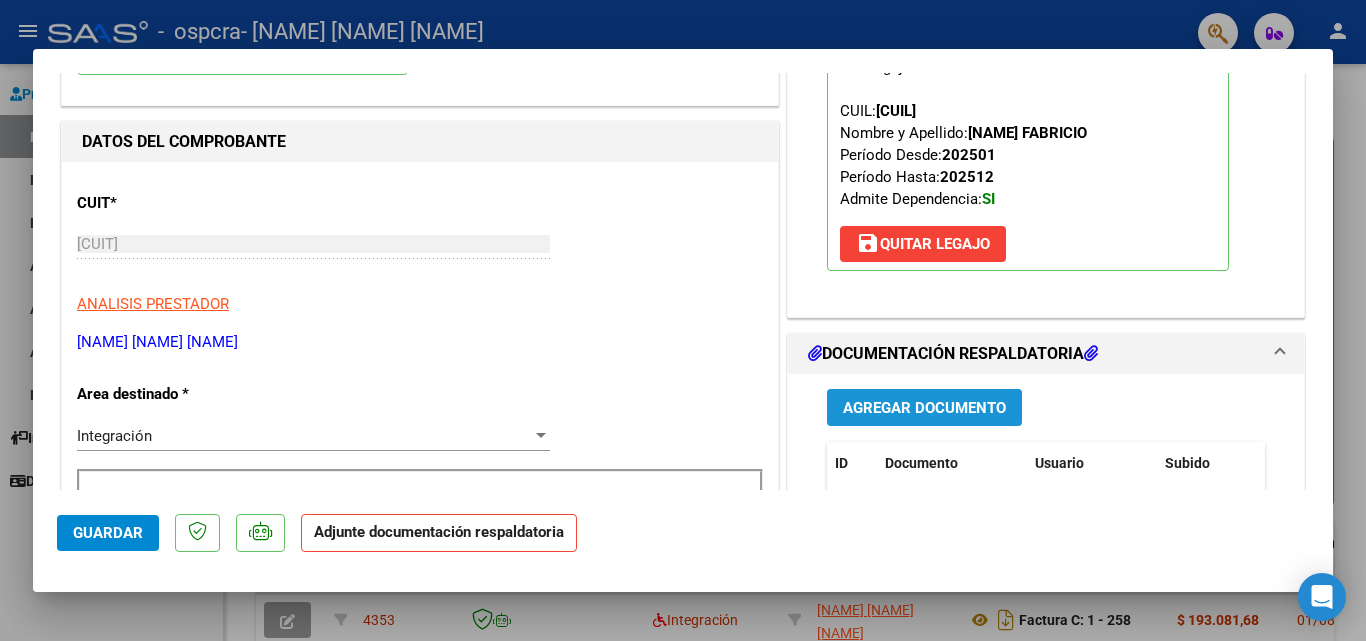 click on "Agregar Documento" at bounding box center [924, 408] 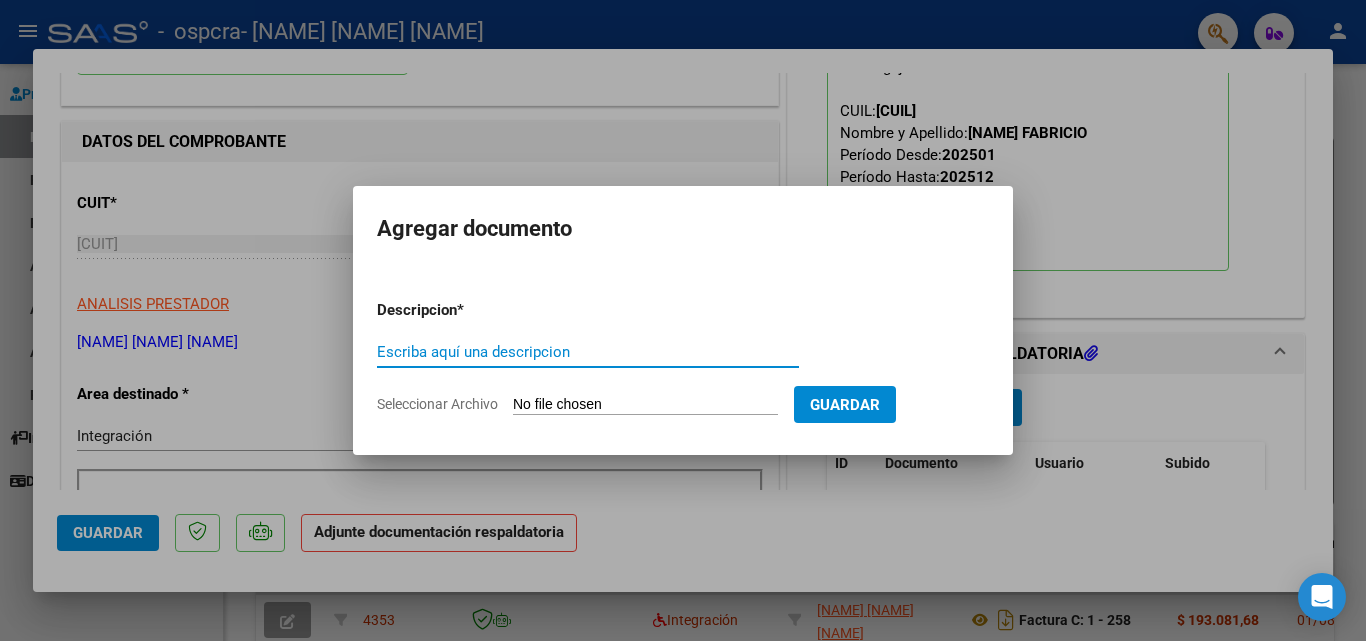drag, startPoint x: 495, startPoint y: 354, endPoint x: 485, endPoint y: 346, distance: 12.806249 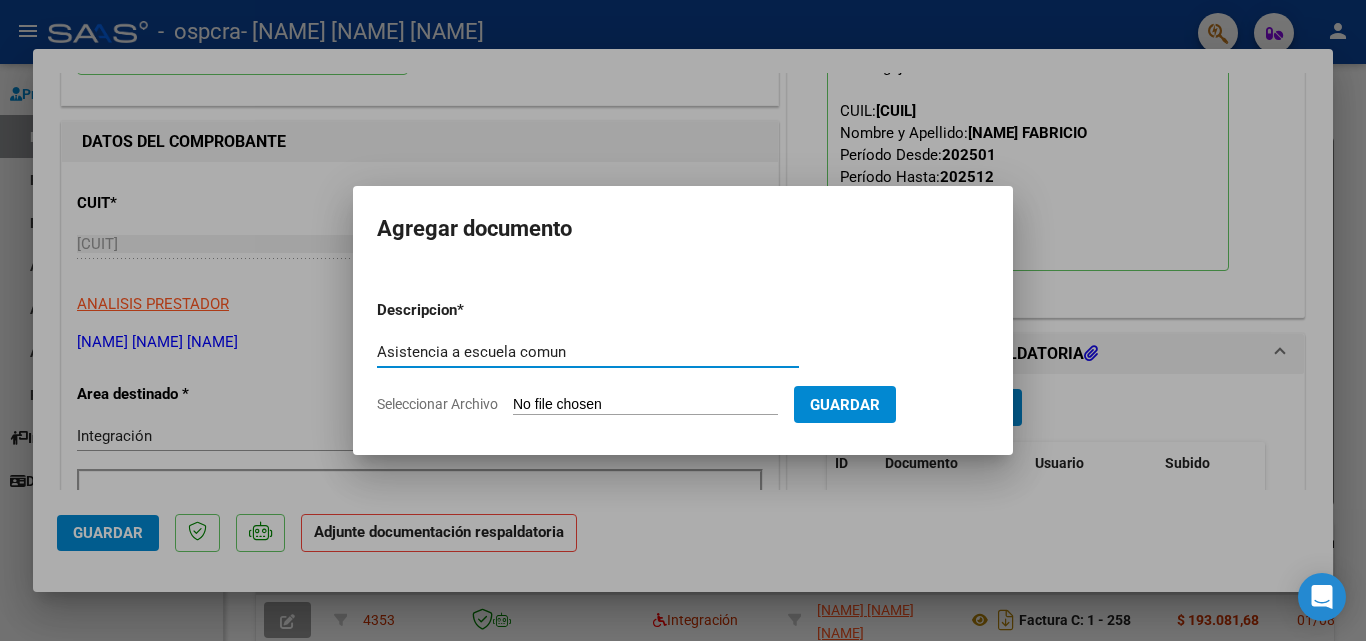 type on "Asistencia a escuela comun" 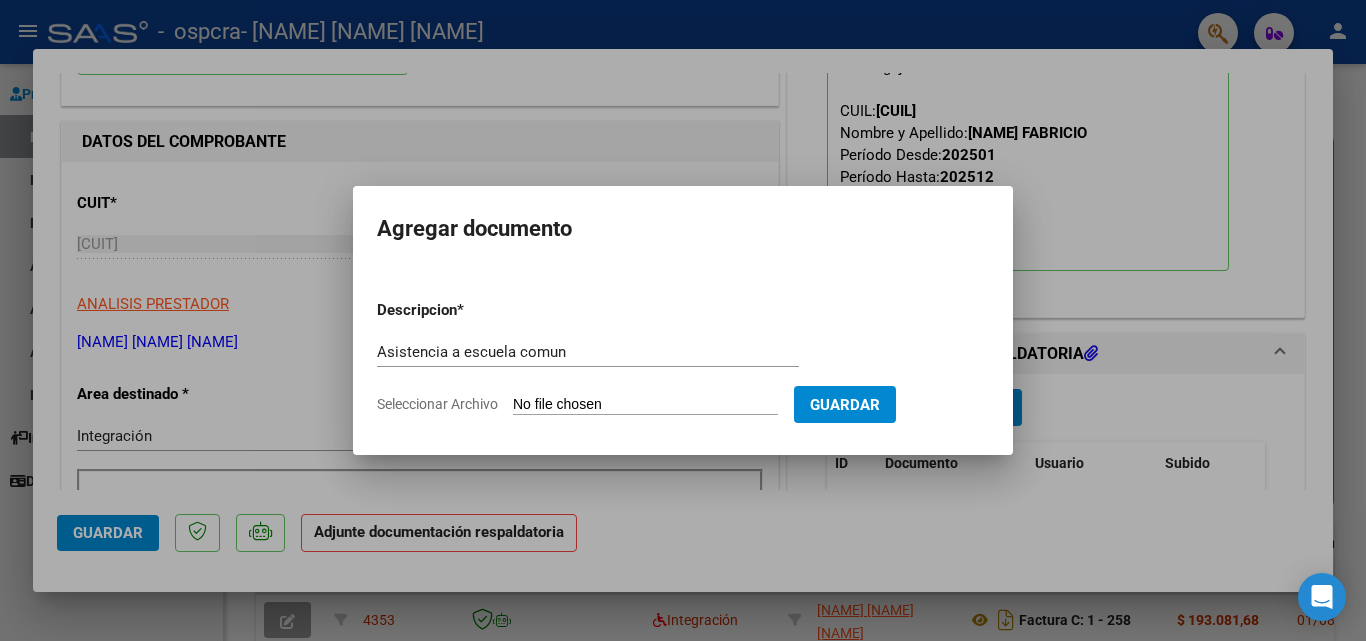 click on "Seleccionar Archivo" at bounding box center [645, 405] 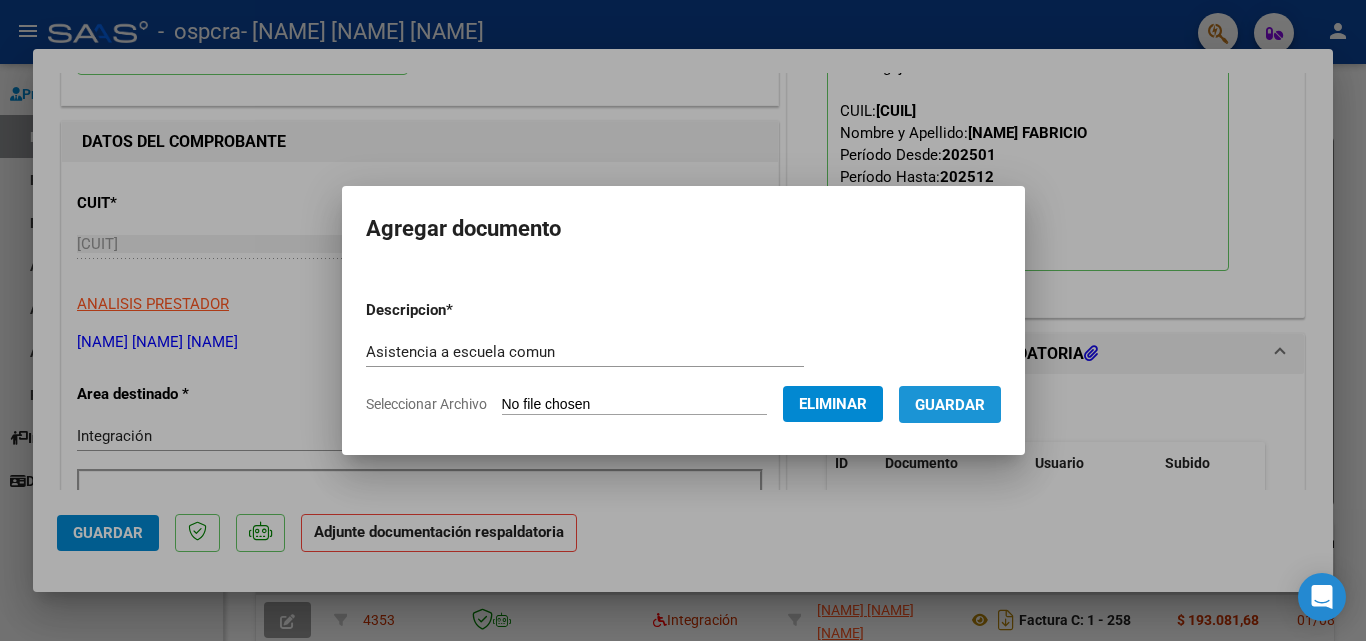 click on "Guardar" at bounding box center (950, 404) 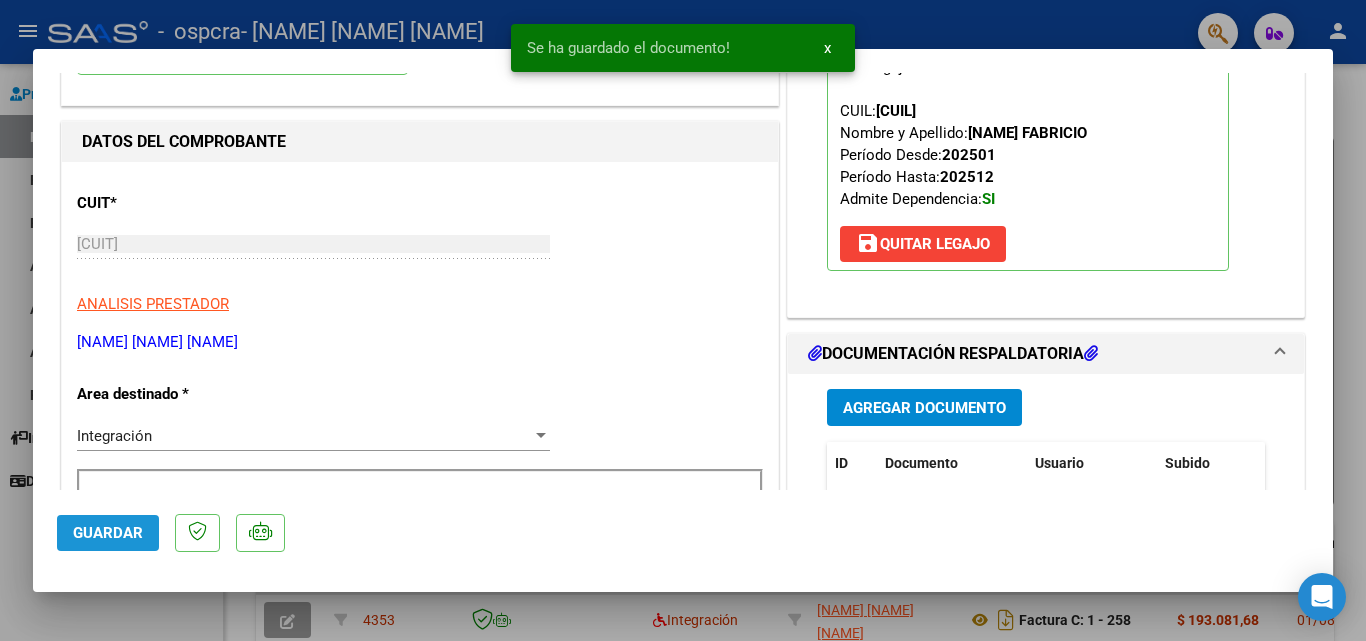 click on "Guardar" 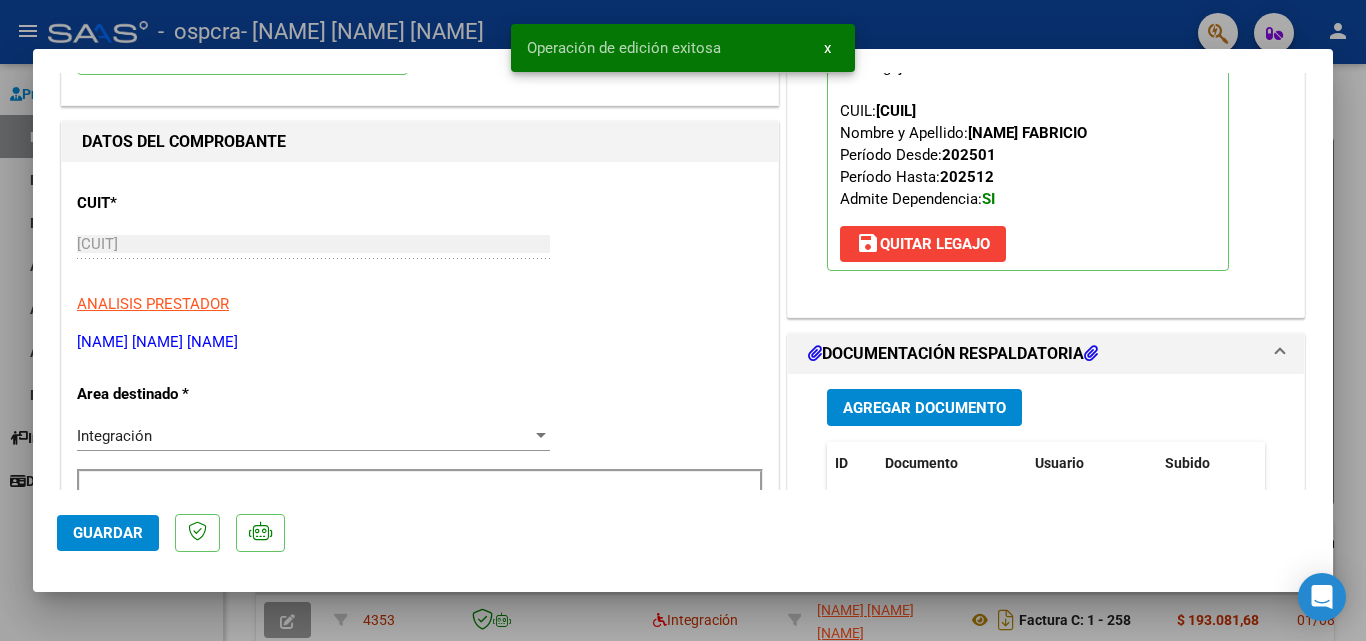 click on "Guardar" 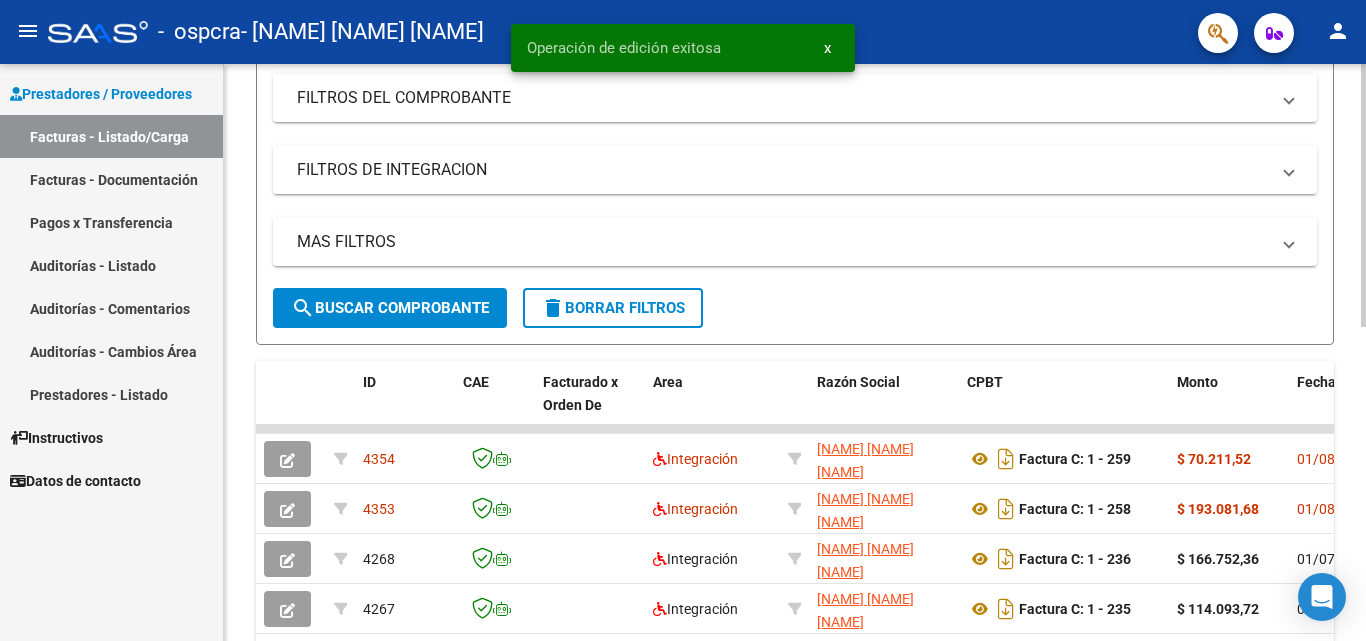 scroll, scrollTop: 300, scrollLeft: 0, axis: vertical 